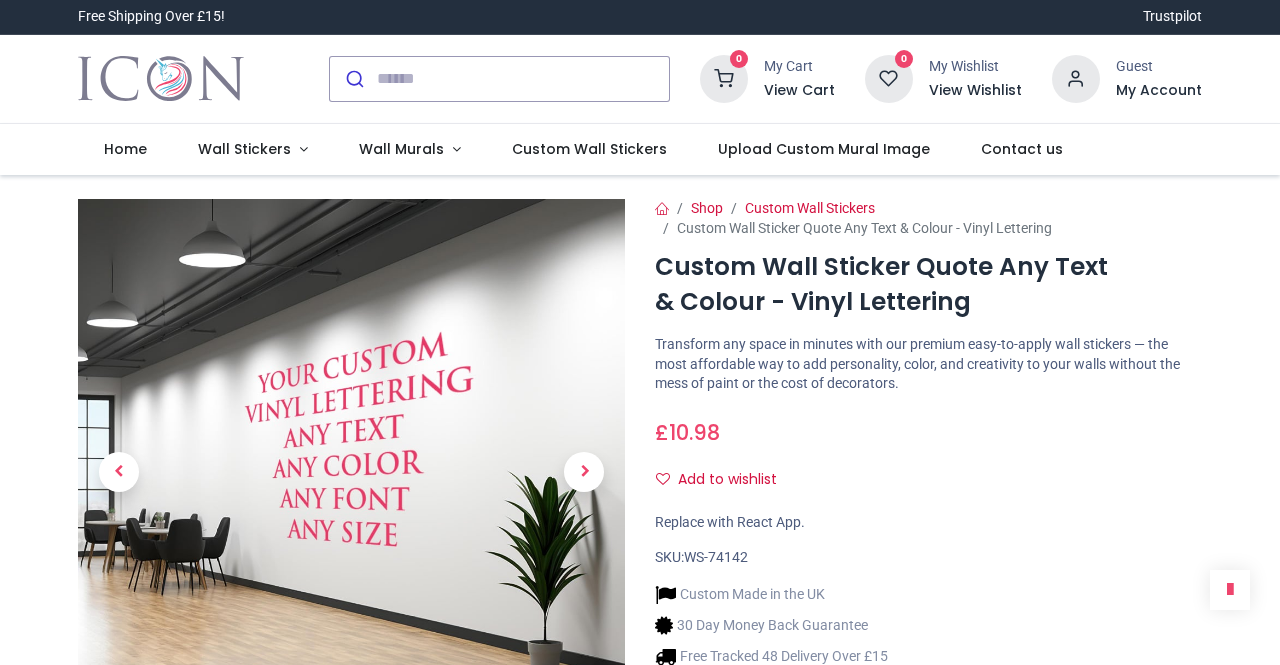 scroll, scrollTop: 0, scrollLeft: 0, axis: both 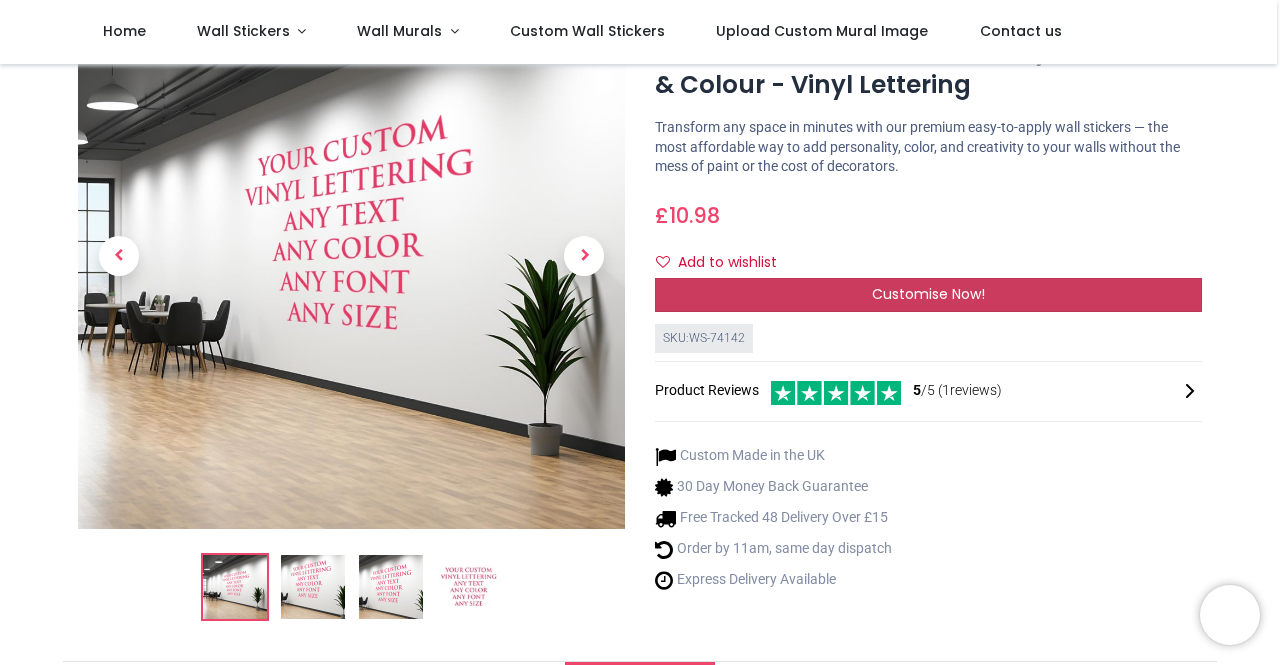 click on "Customise Now!" at bounding box center [928, 294] 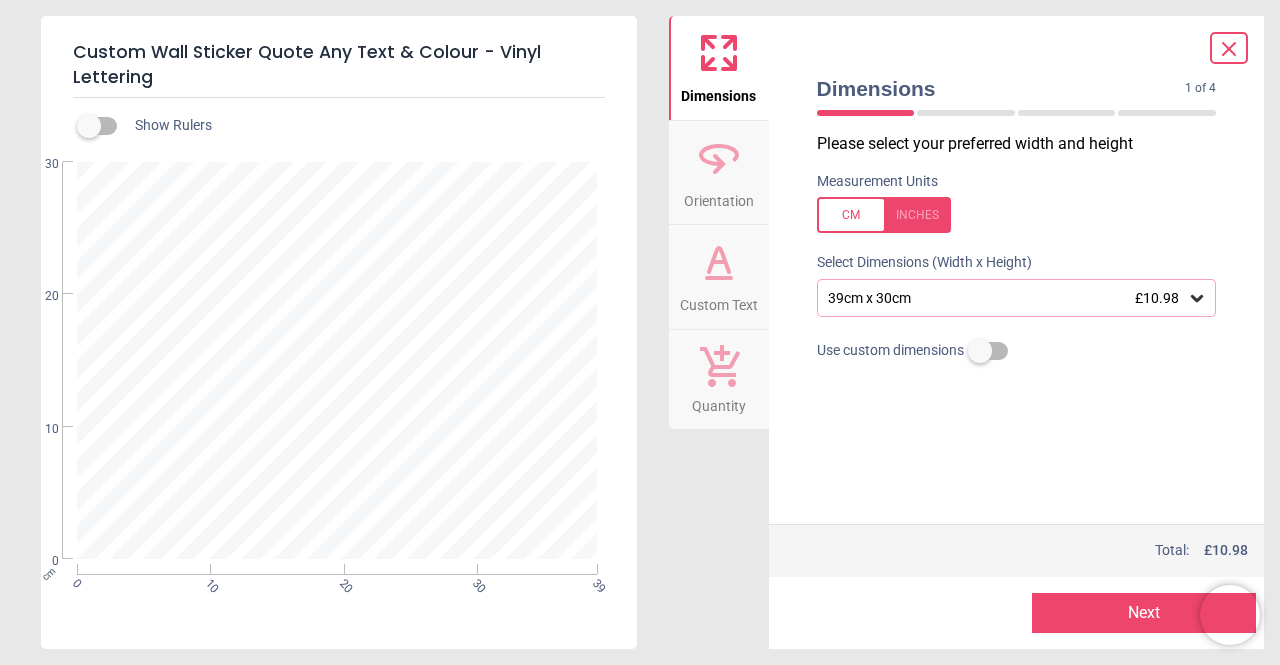 click 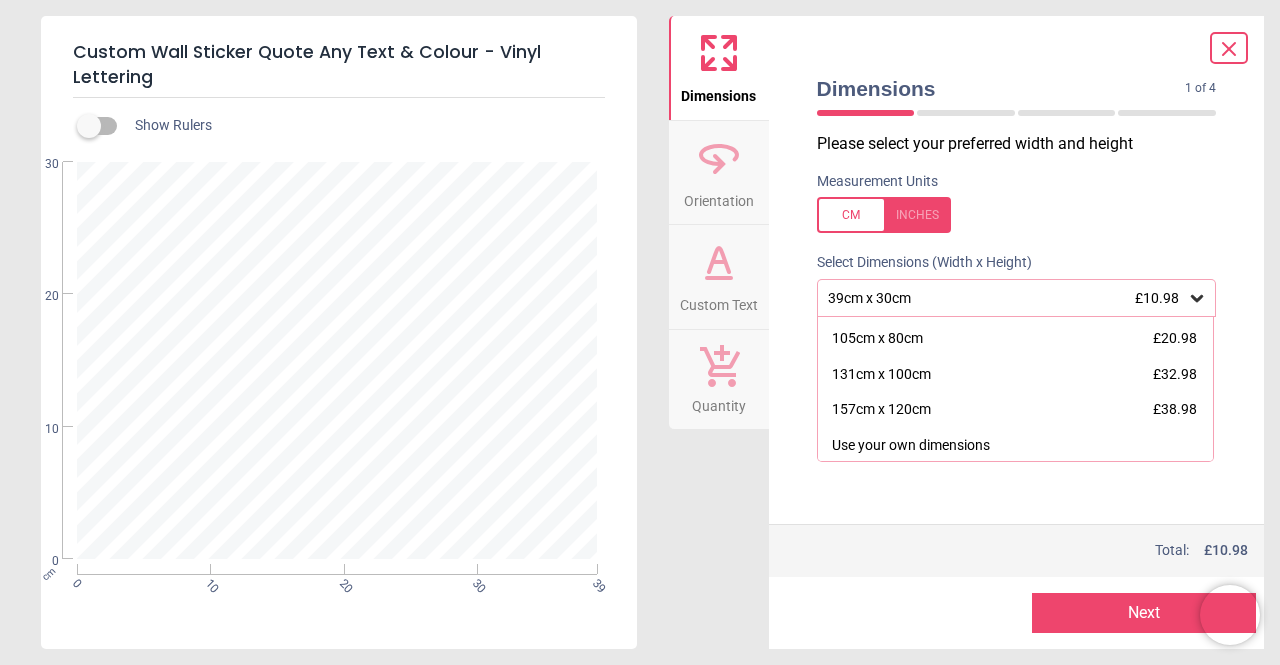 scroll, scrollTop: 176, scrollLeft: 0, axis: vertical 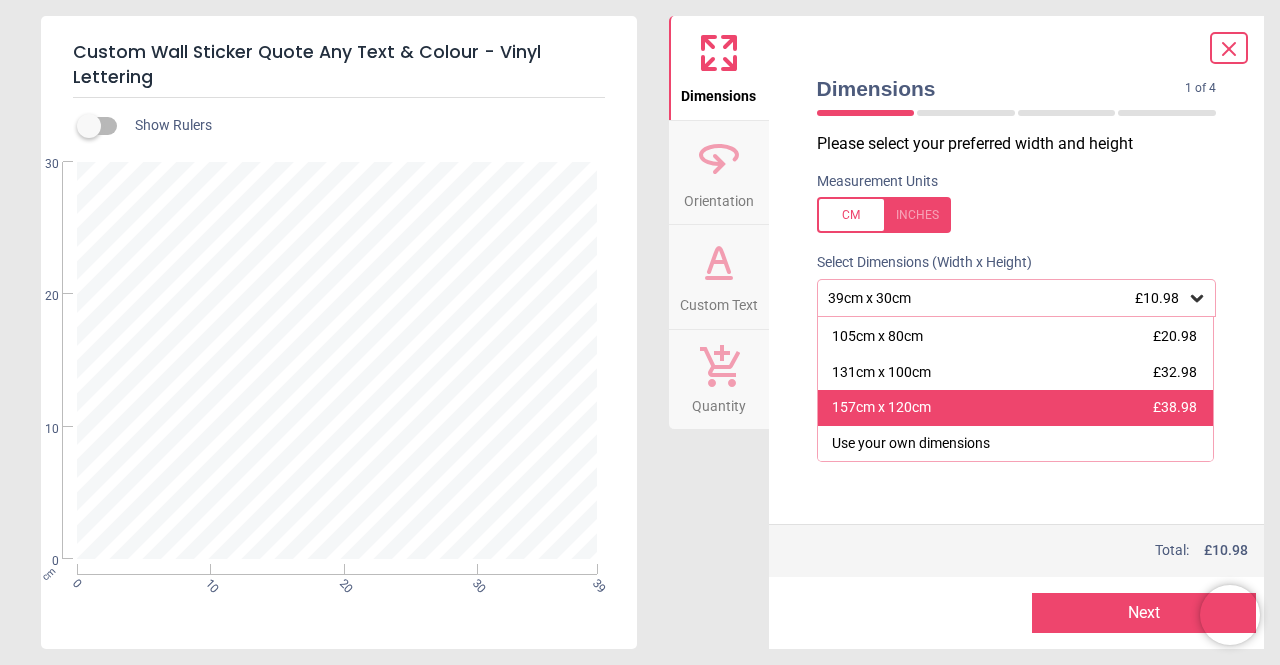 click on "157cm  x  120cm       £38.98" at bounding box center [1016, 408] 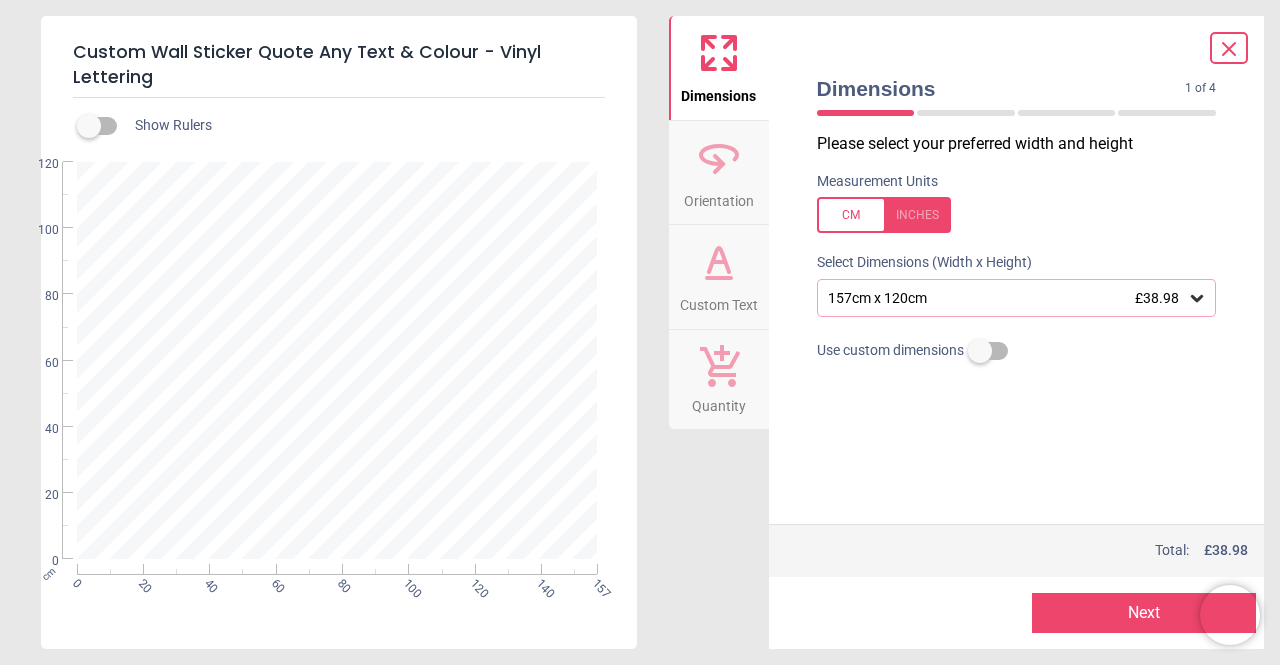 click at bounding box center (338, 360) 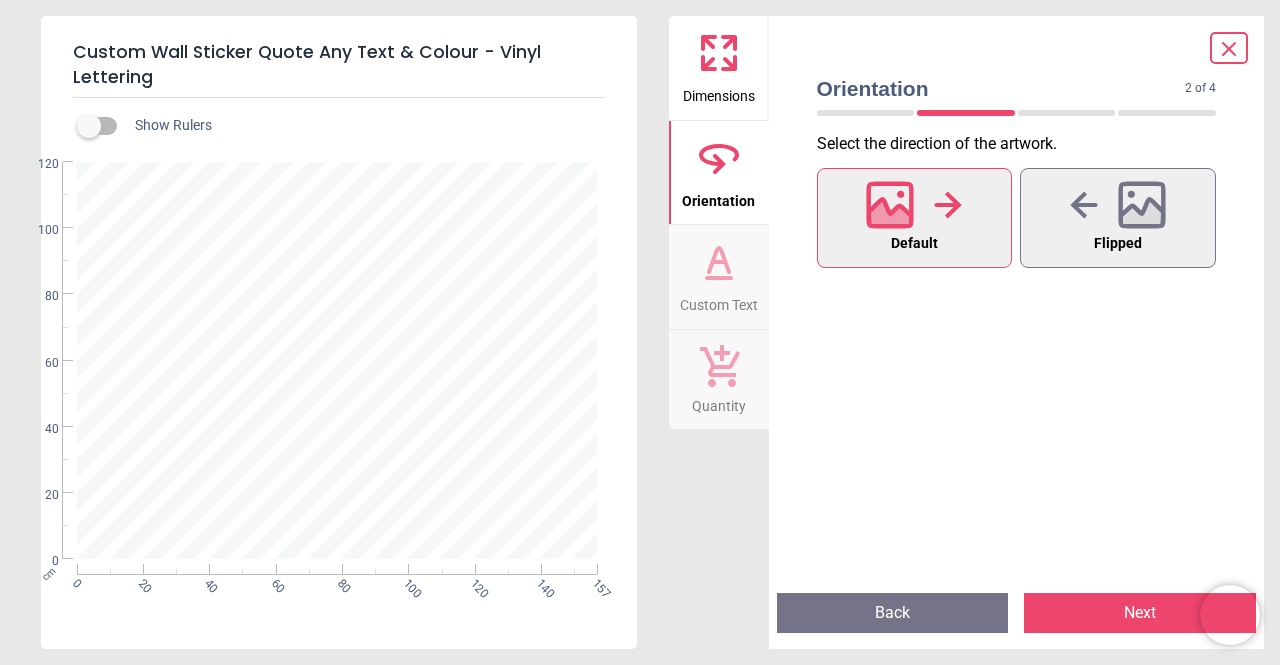 click 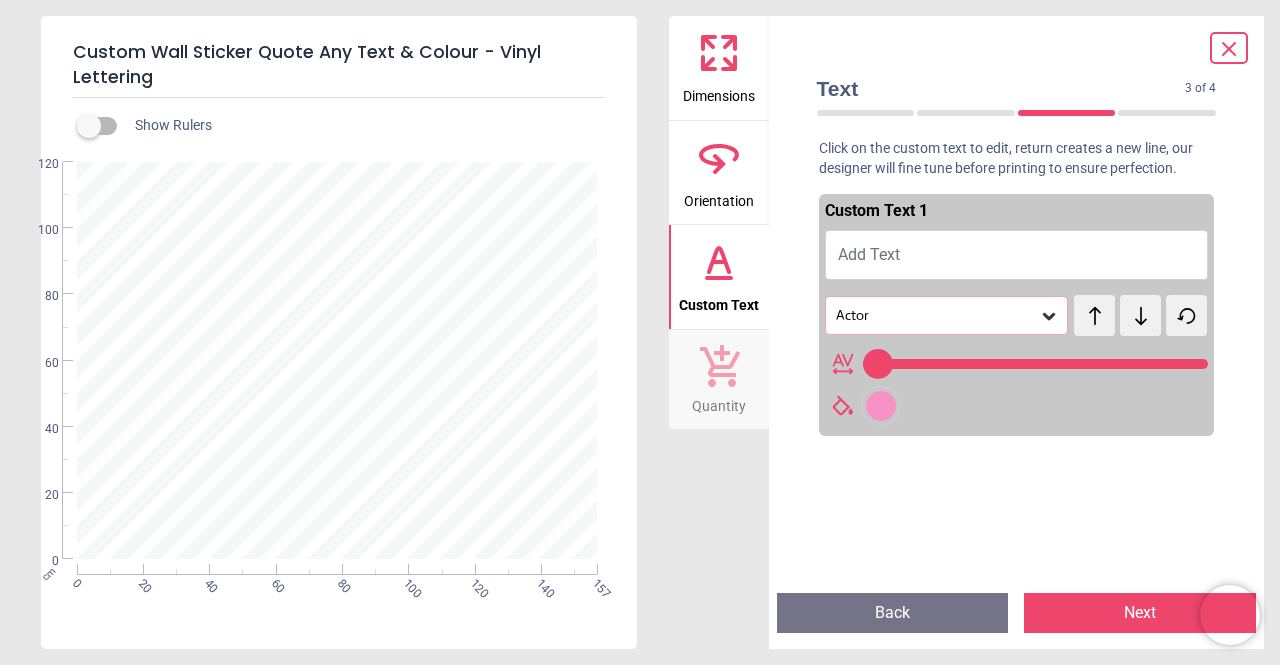 type on "**" 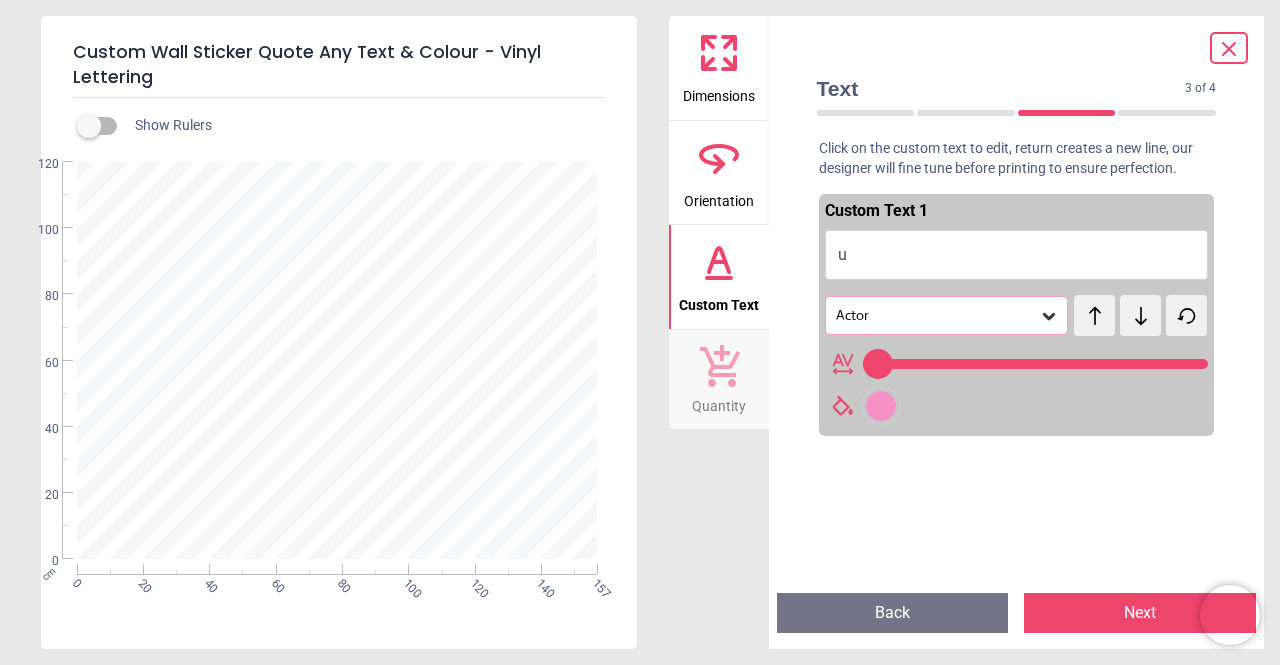 type on "**" 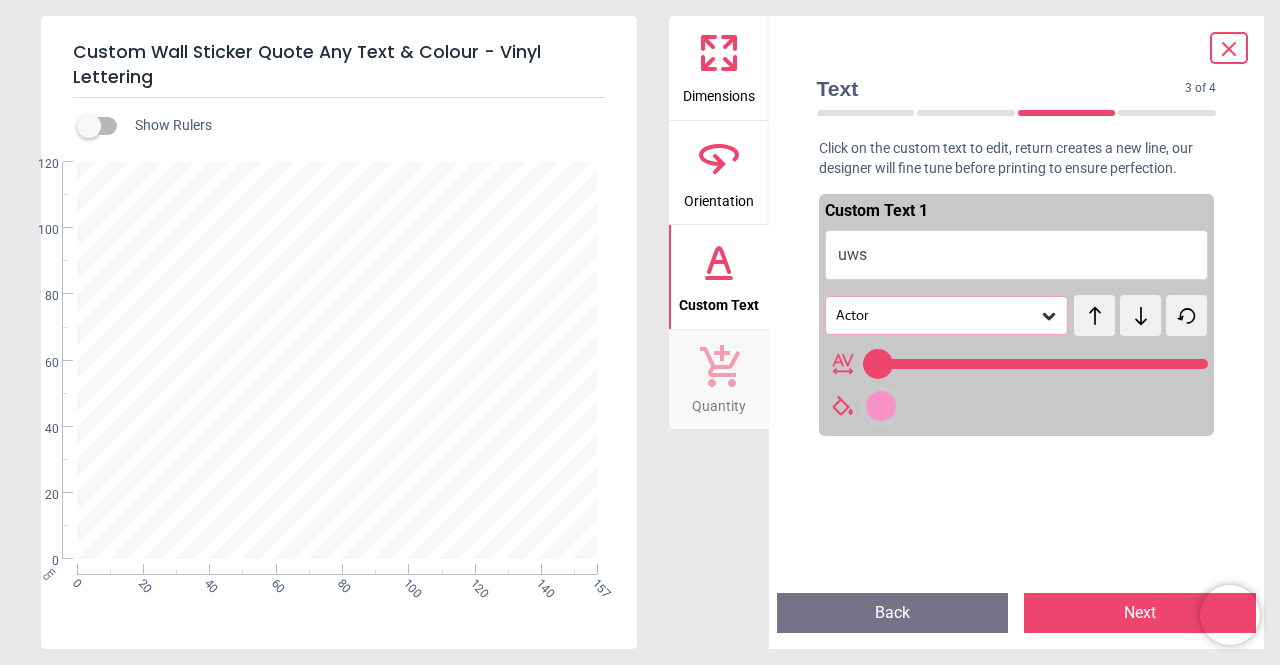 scroll, scrollTop: 0, scrollLeft: 0, axis: both 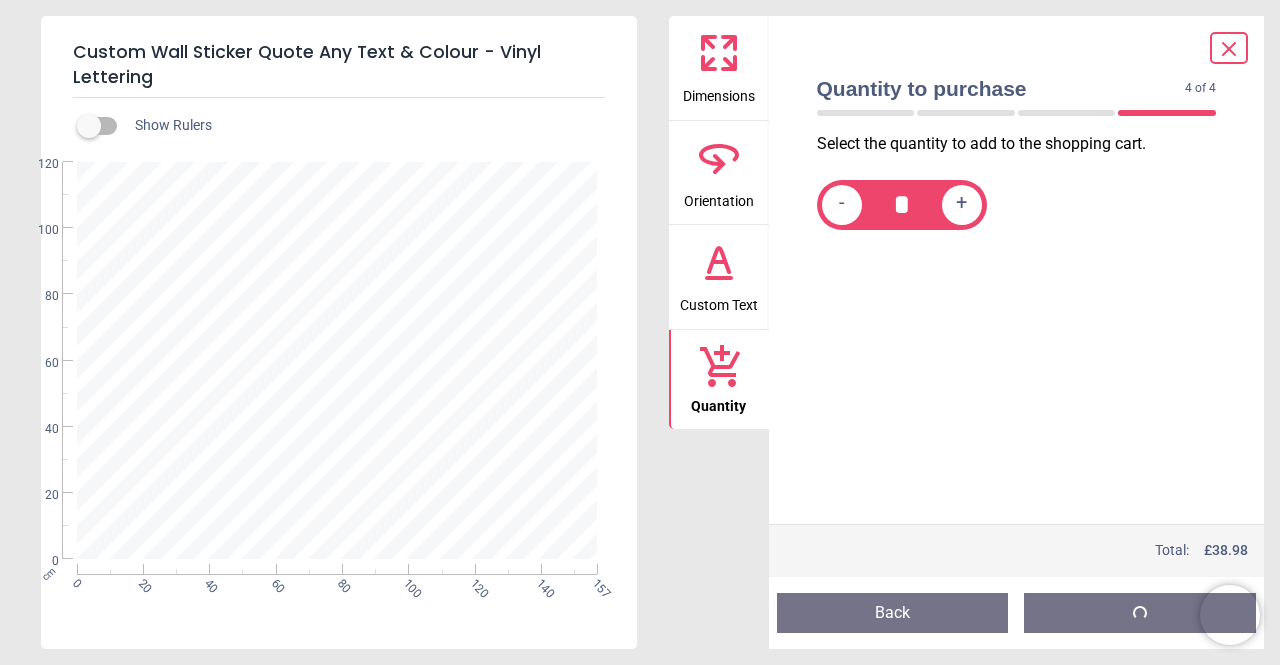 click at bounding box center [1140, 613] 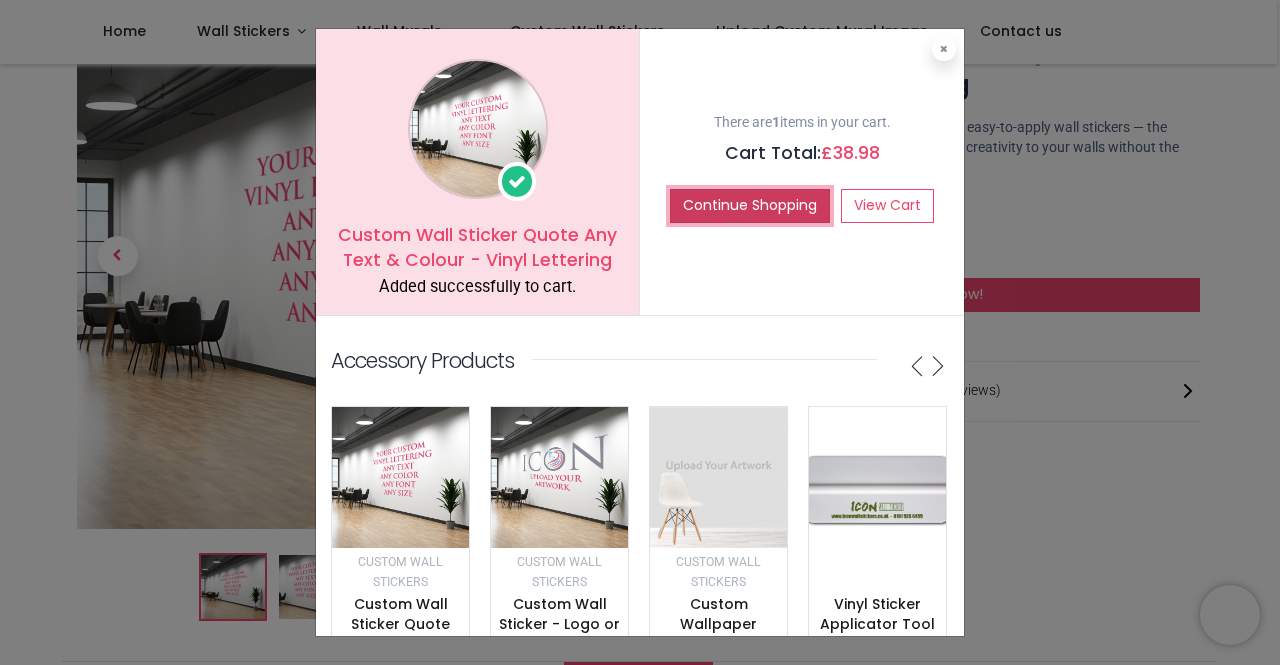 click on "Continue Shopping" at bounding box center [750, 206] 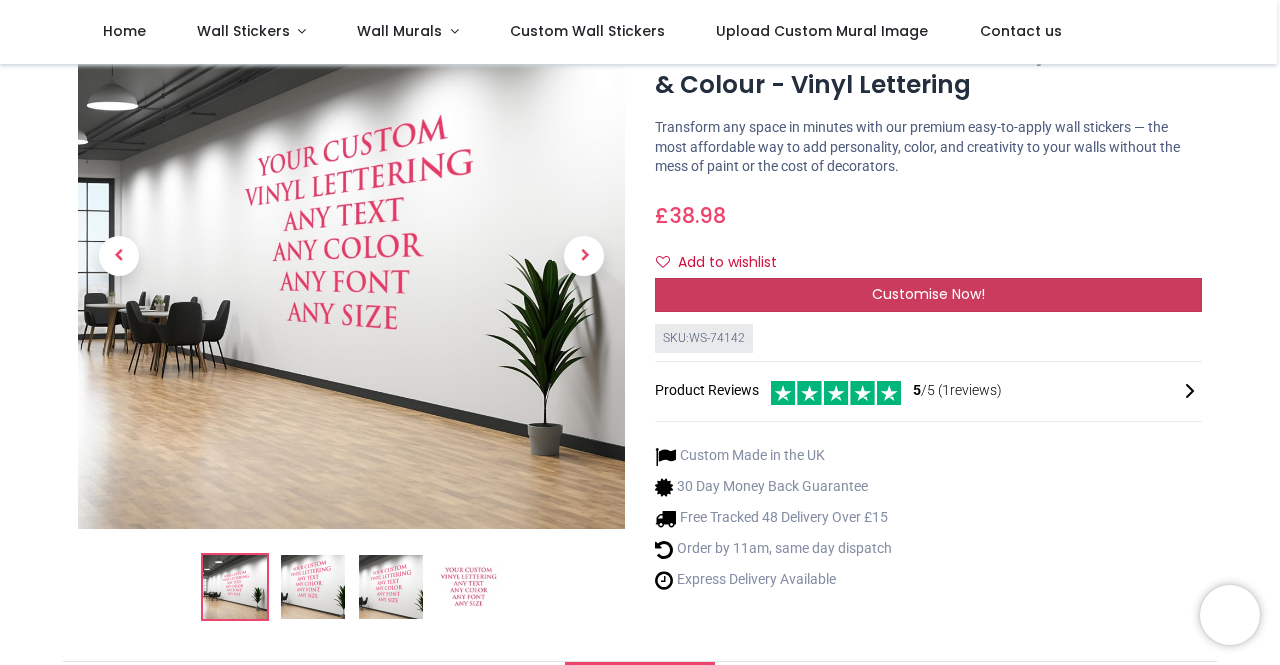 click on "Customise Now!" at bounding box center [928, 294] 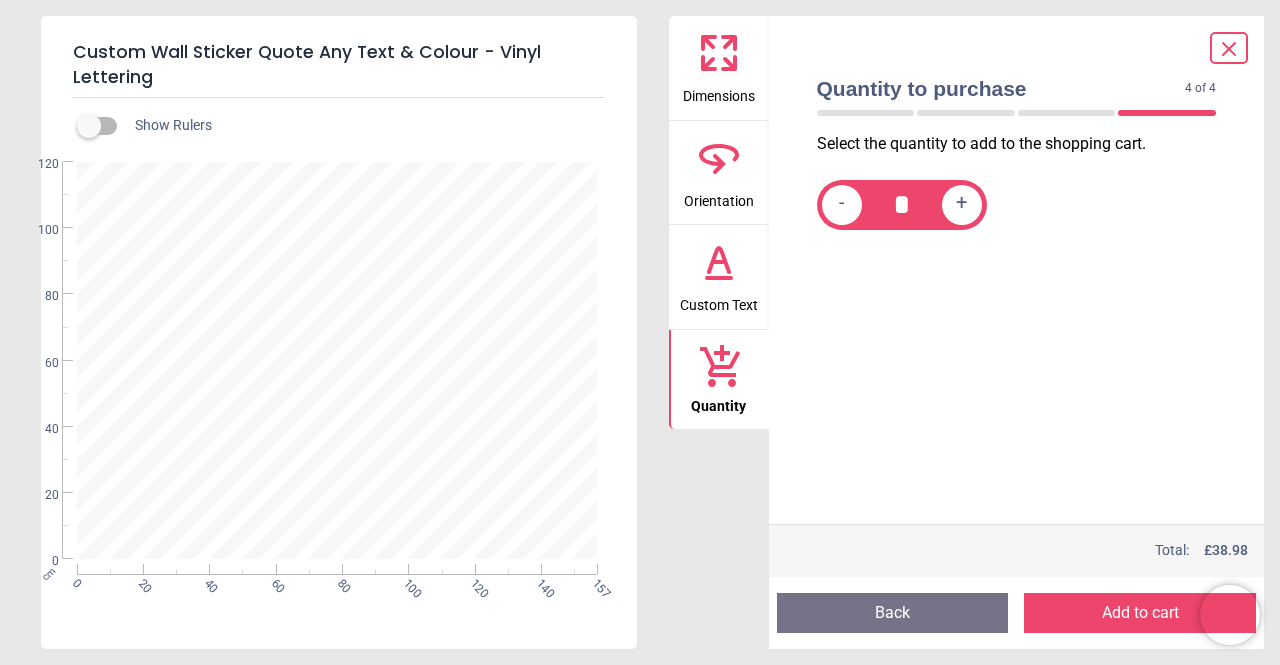 click on "Add to cart" at bounding box center [1140, 613] 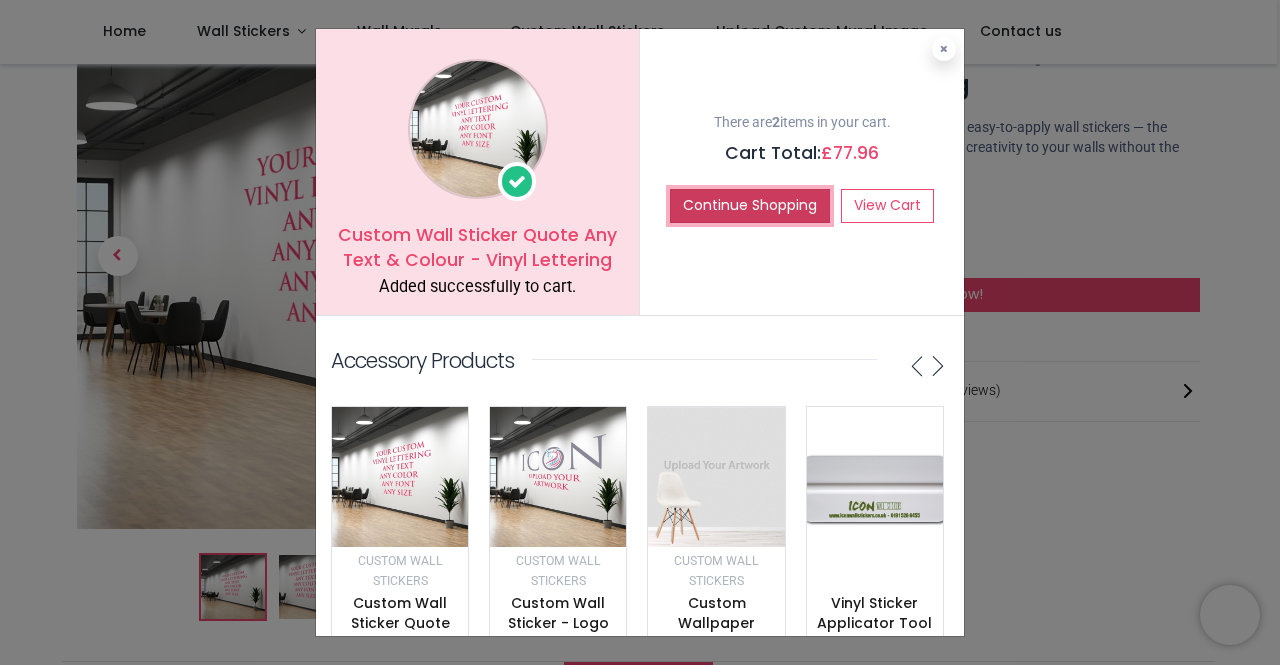 click on "Continue Shopping" at bounding box center (750, 206) 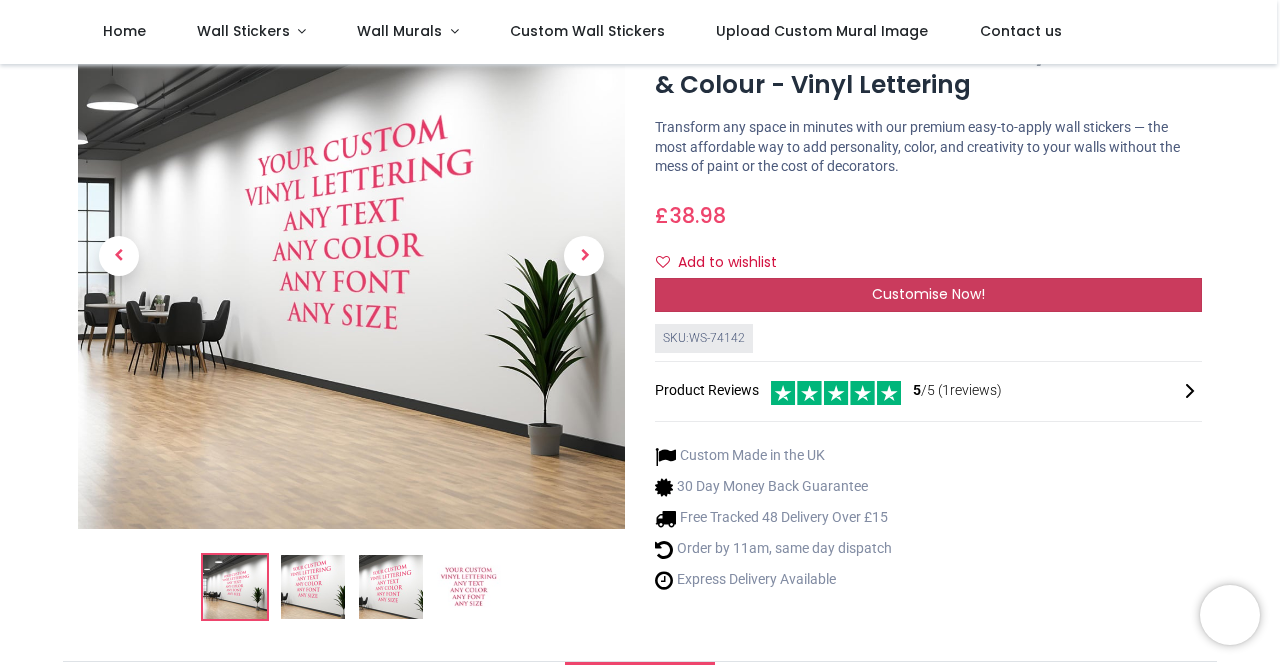 click on "Customise Now!" at bounding box center [928, 295] 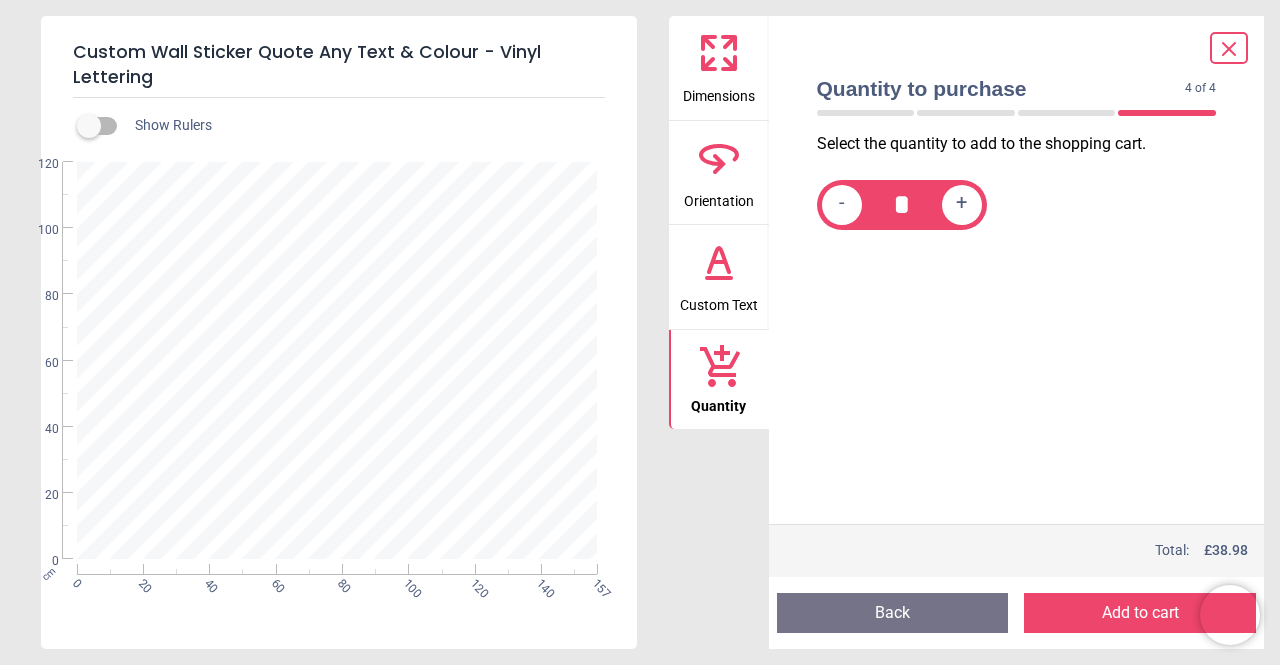 click 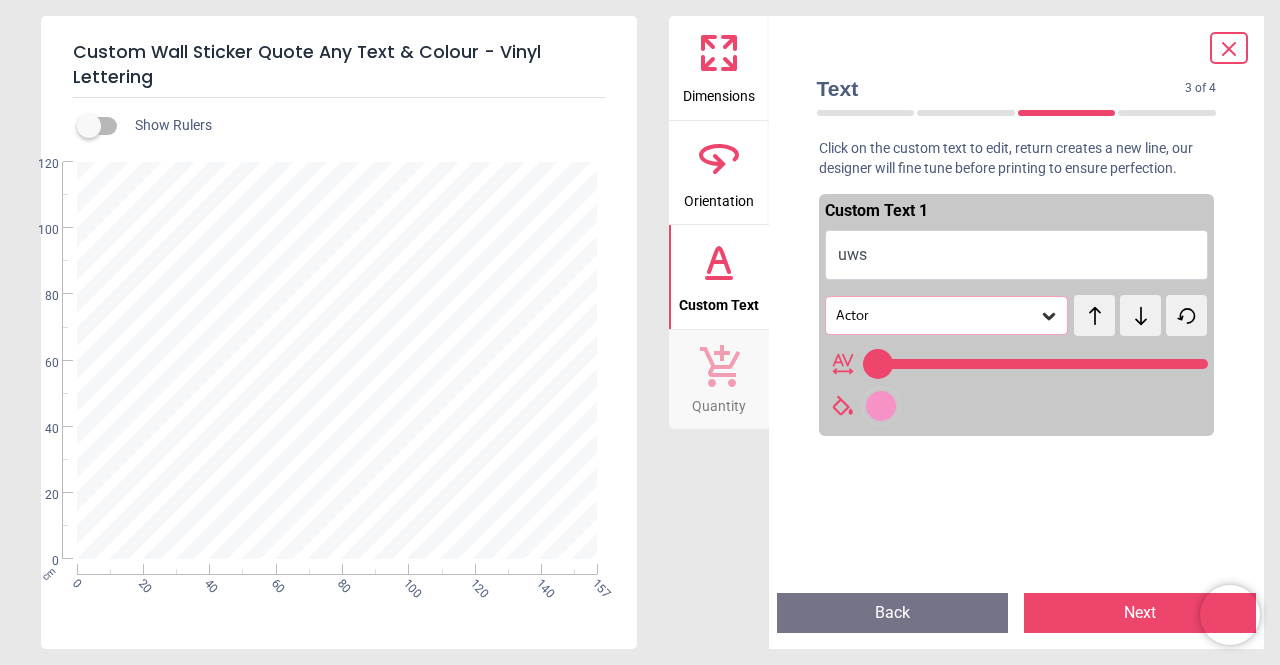 type on "***" 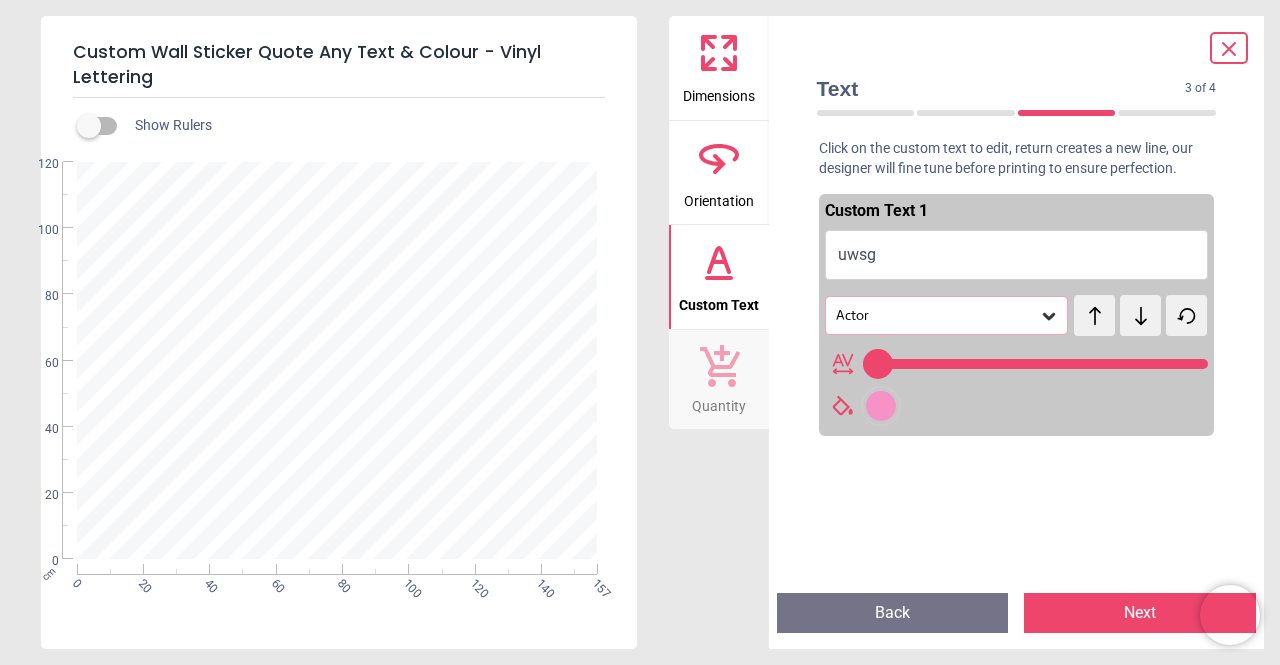 type on "***" 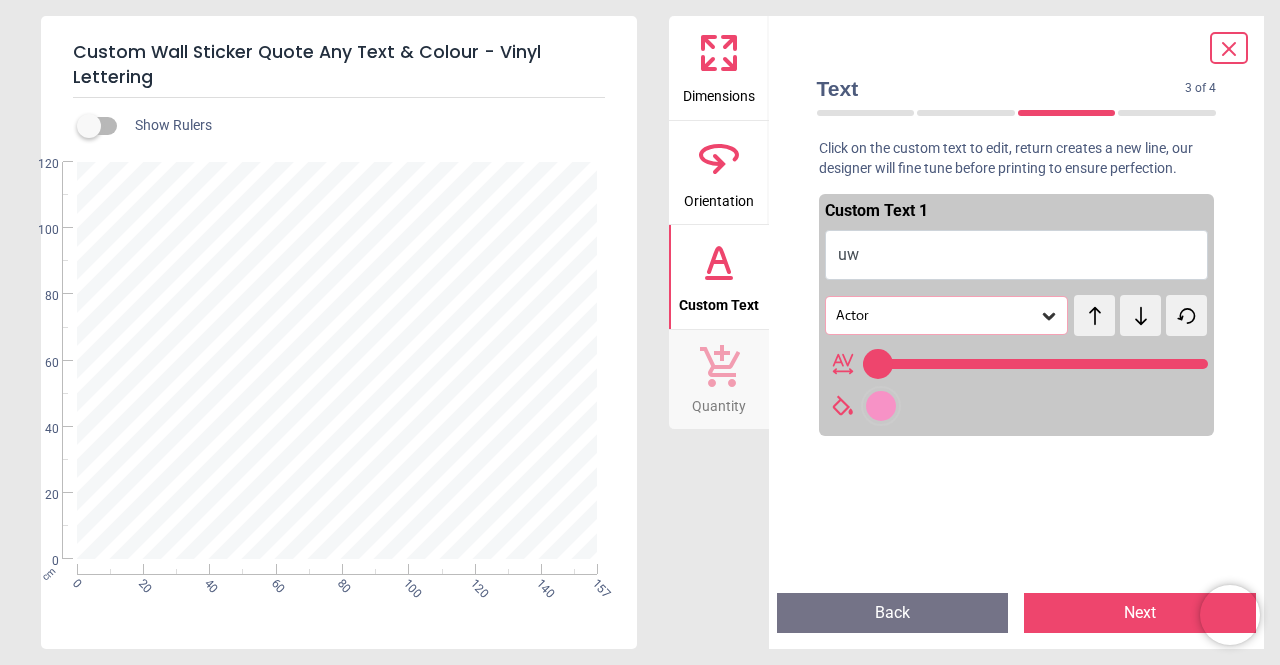 type on "***" 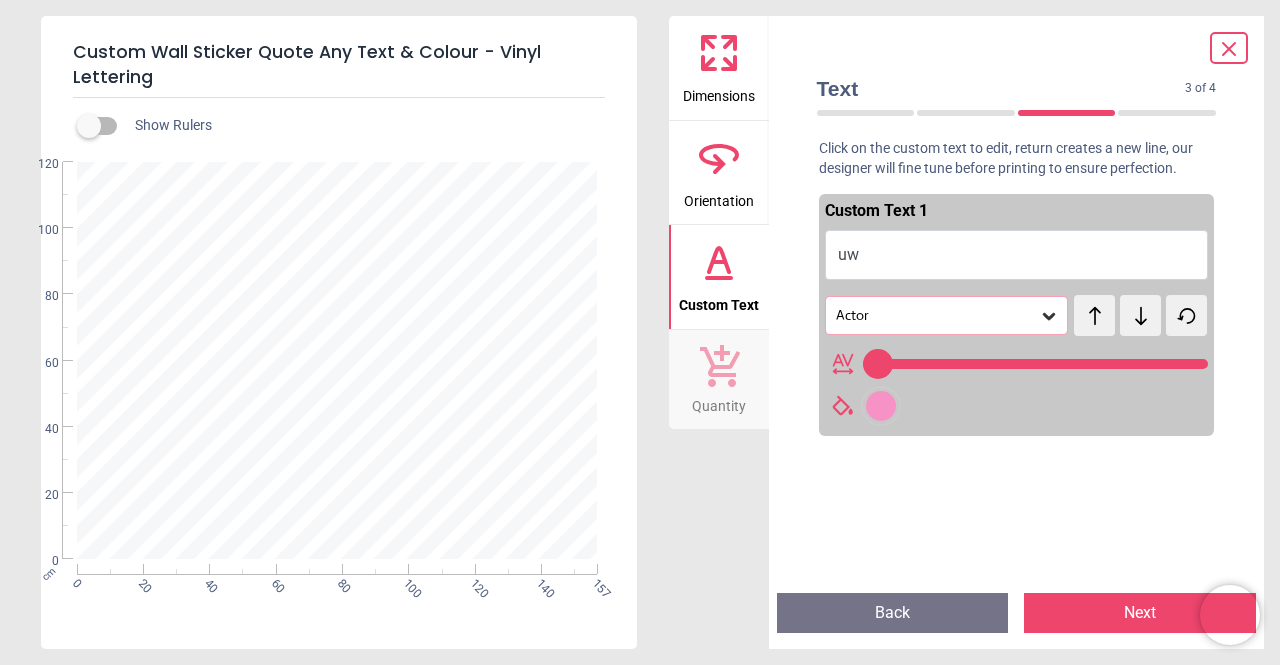 type on "*" 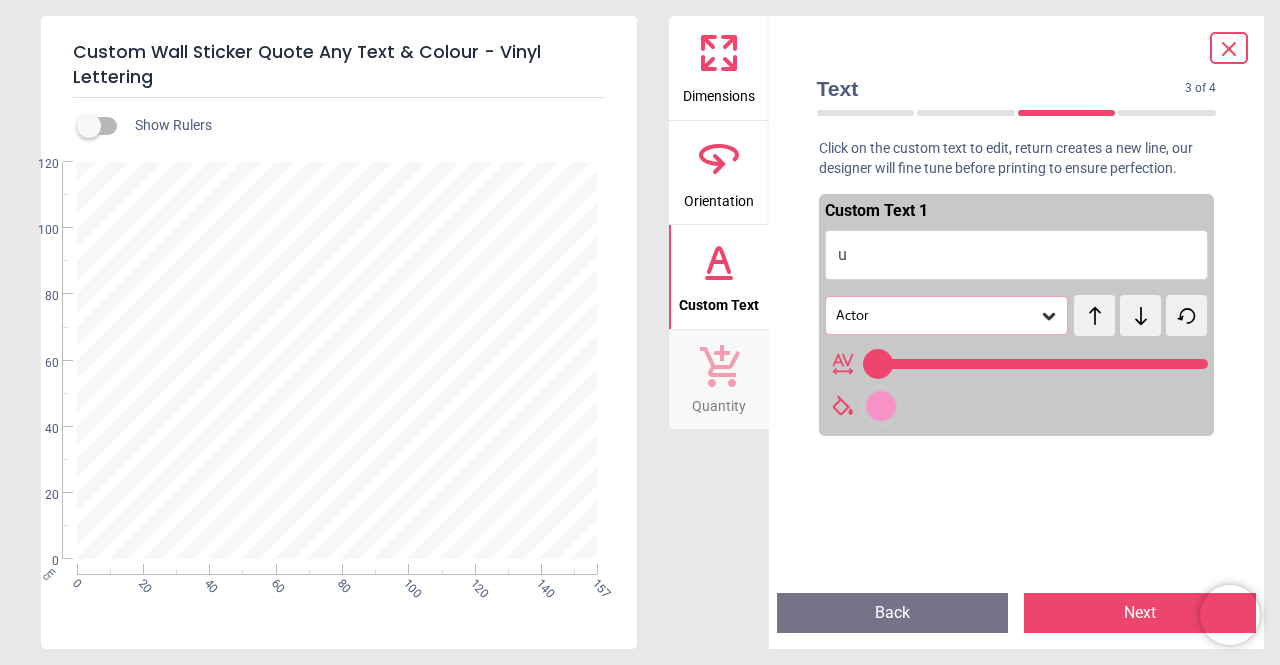 scroll, scrollTop: 0, scrollLeft: 0, axis: both 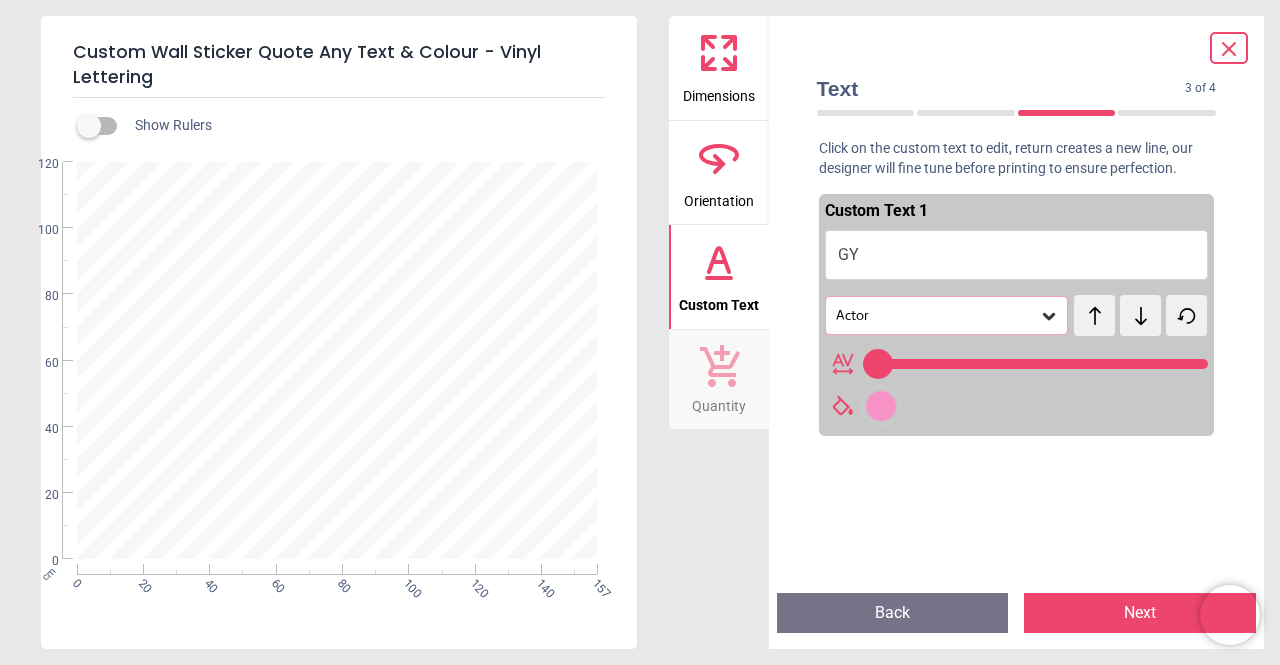 type on "***" 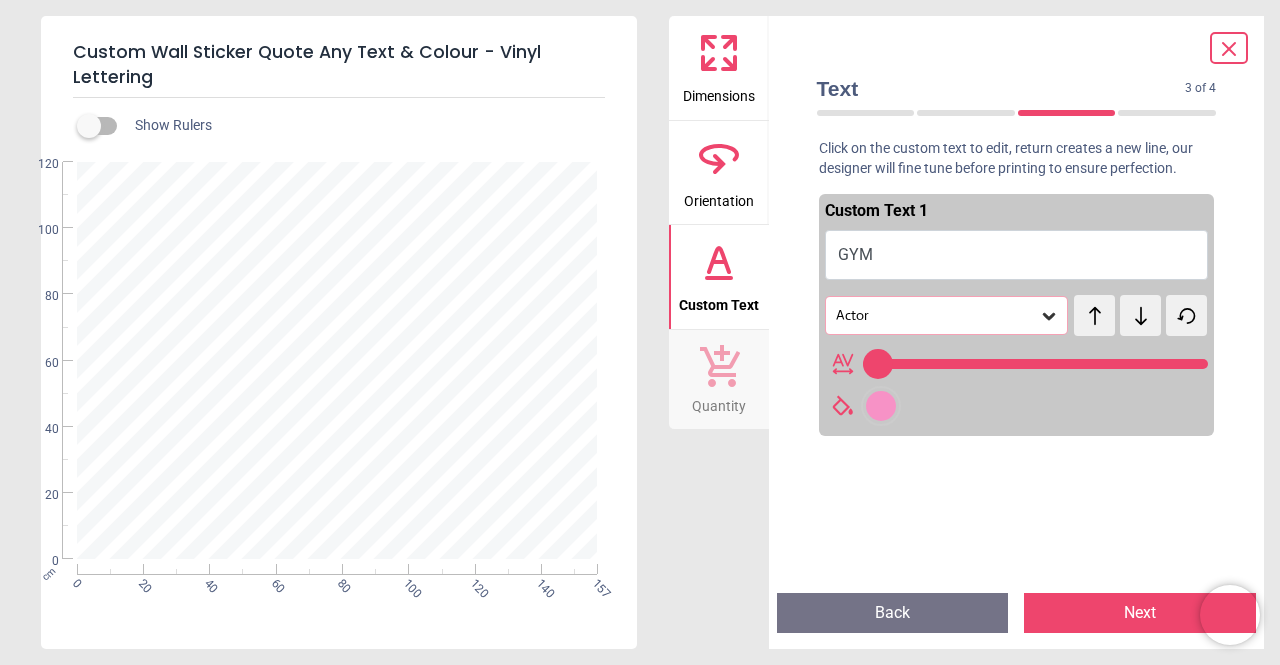 type on "***" 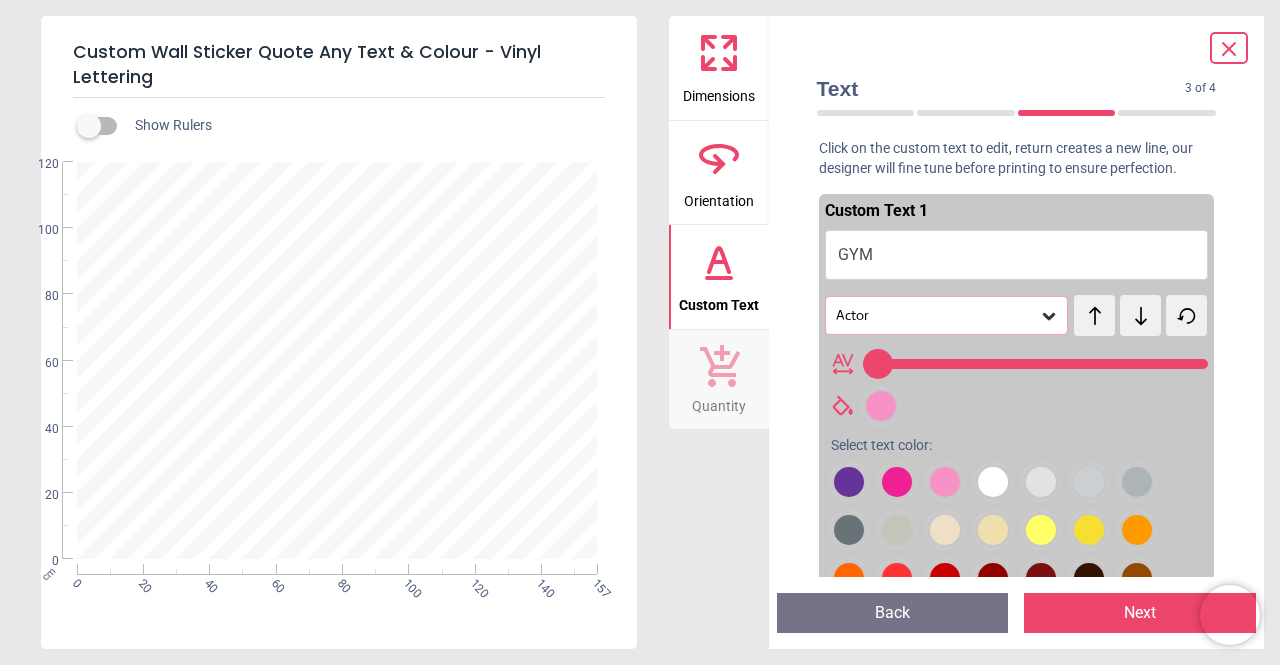 click at bounding box center [849, 482] 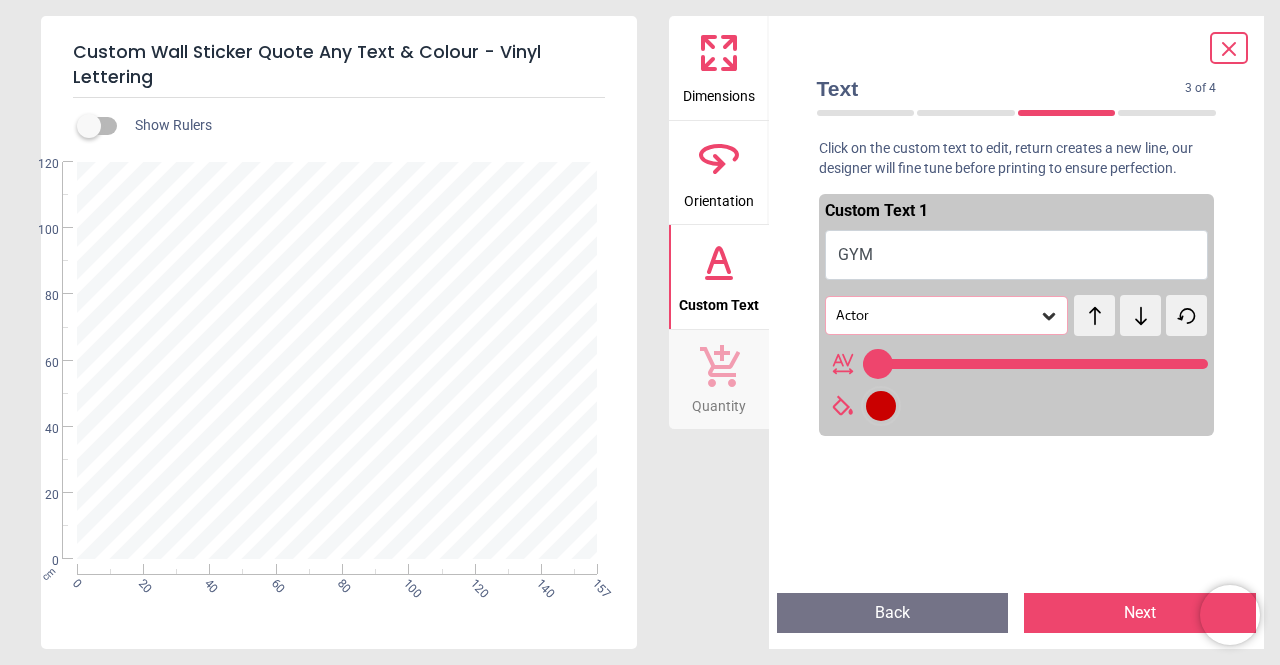 click on "Next" at bounding box center [1140, 613] 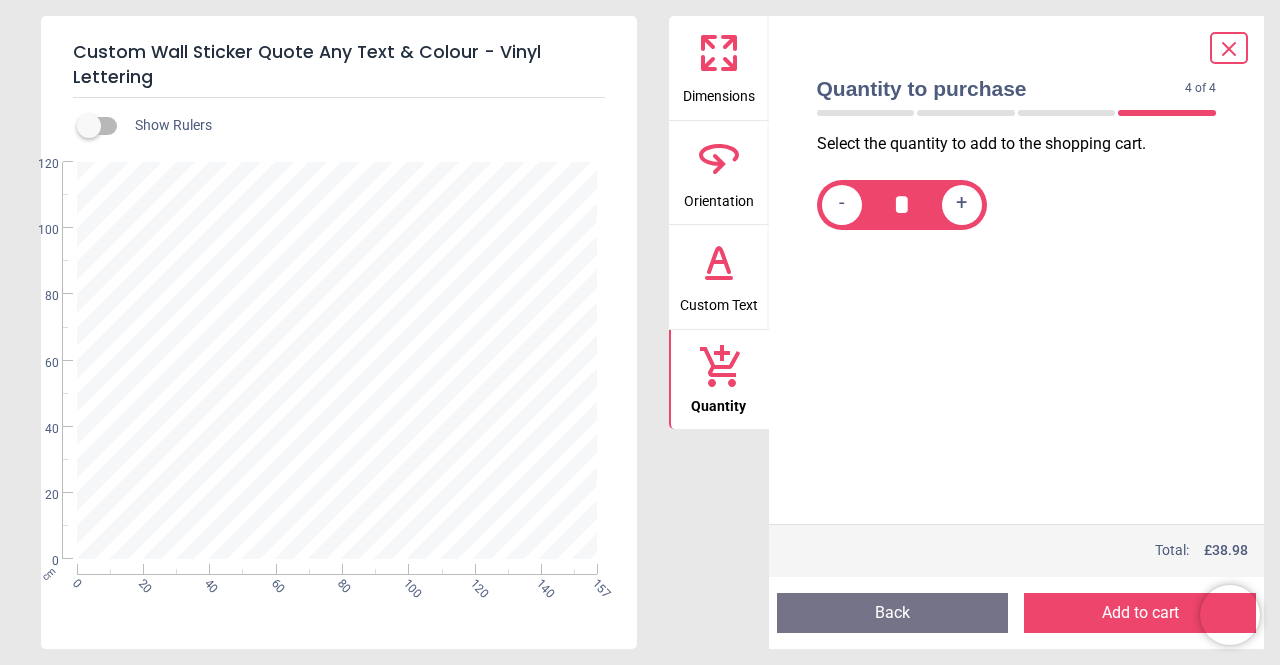click on "Add to cart" at bounding box center [1140, 613] 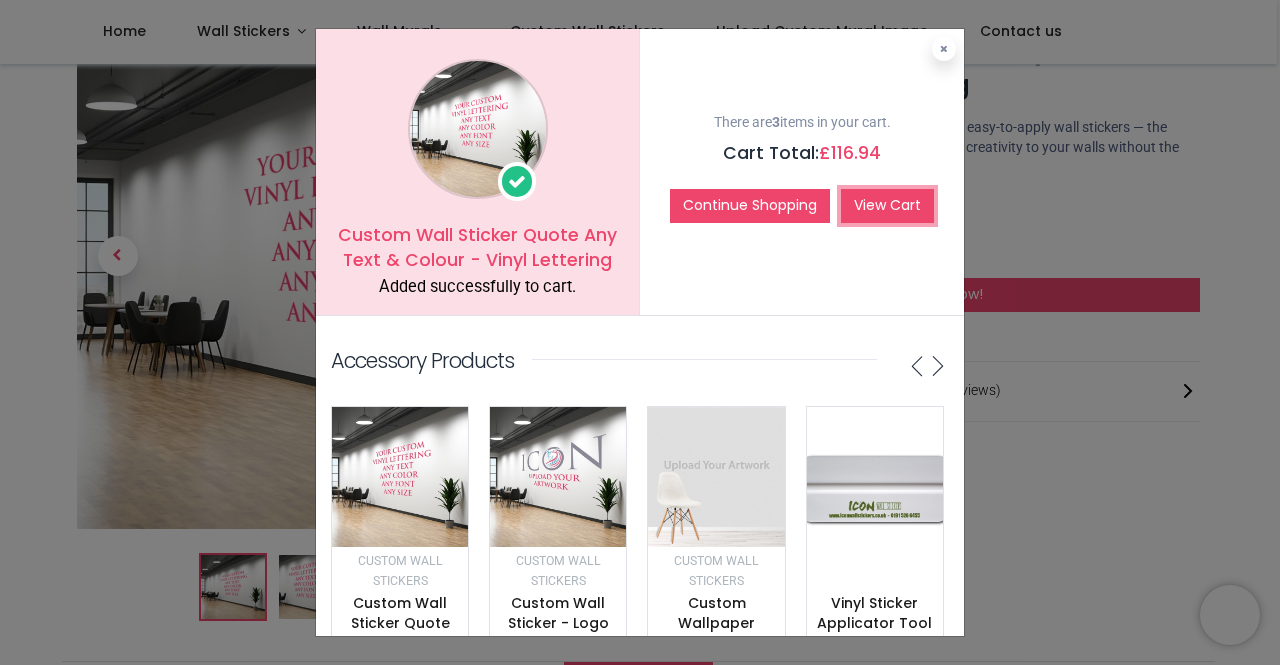 click on "View Cart" at bounding box center (887, 206) 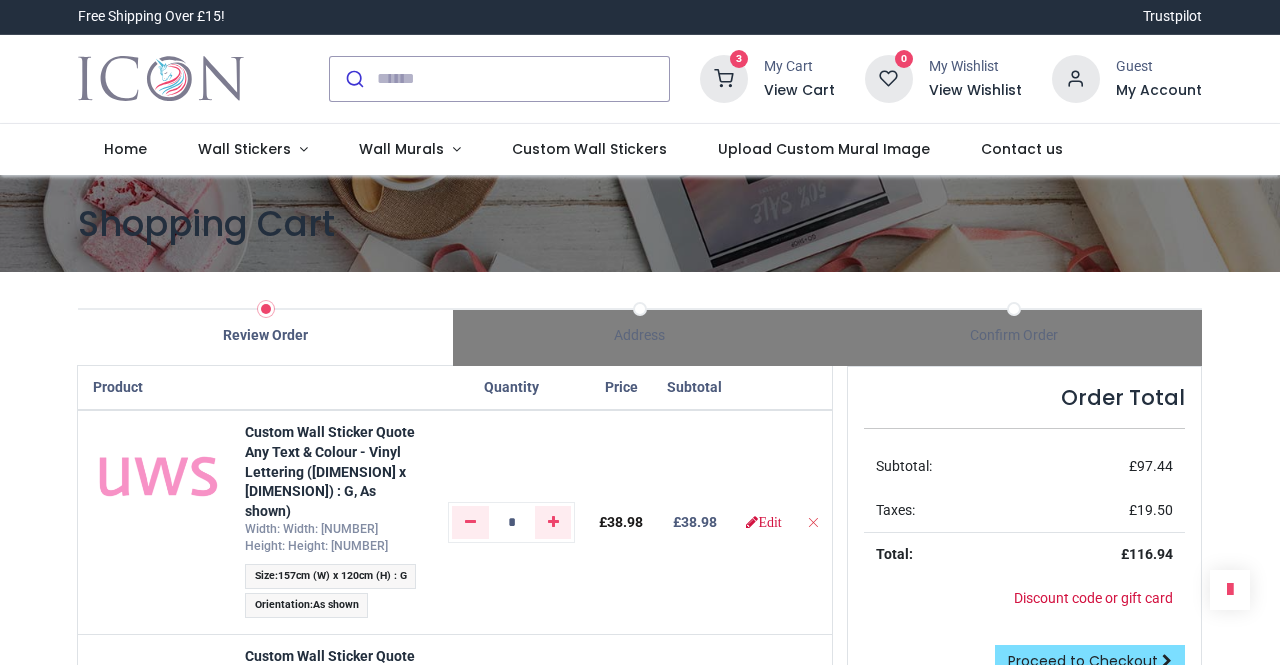 scroll, scrollTop: 0, scrollLeft: 0, axis: both 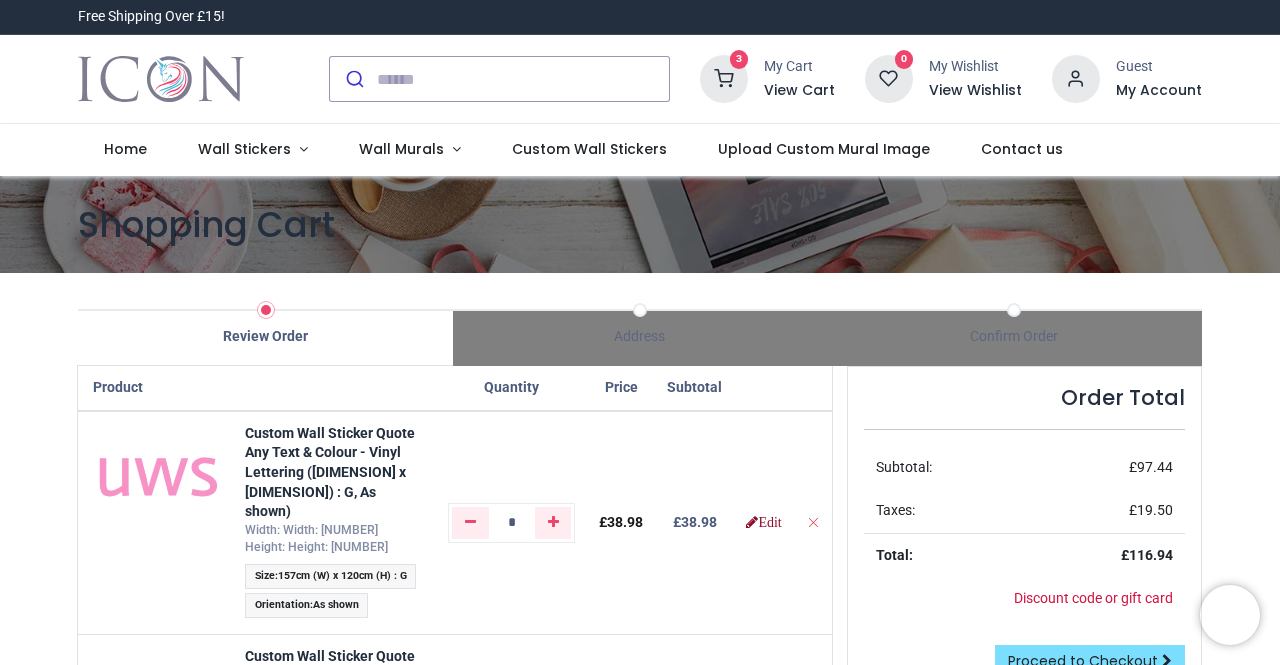 click on "Edit" at bounding box center [763, 522] 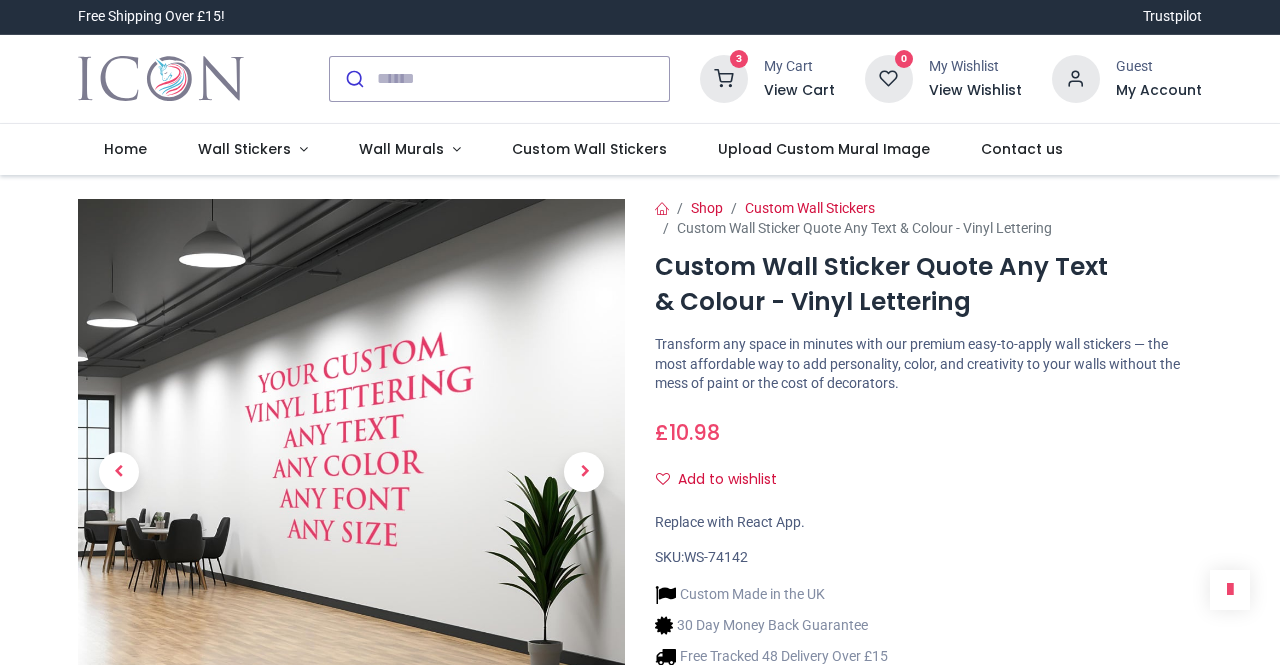 scroll, scrollTop: 0, scrollLeft: 0, axis: both 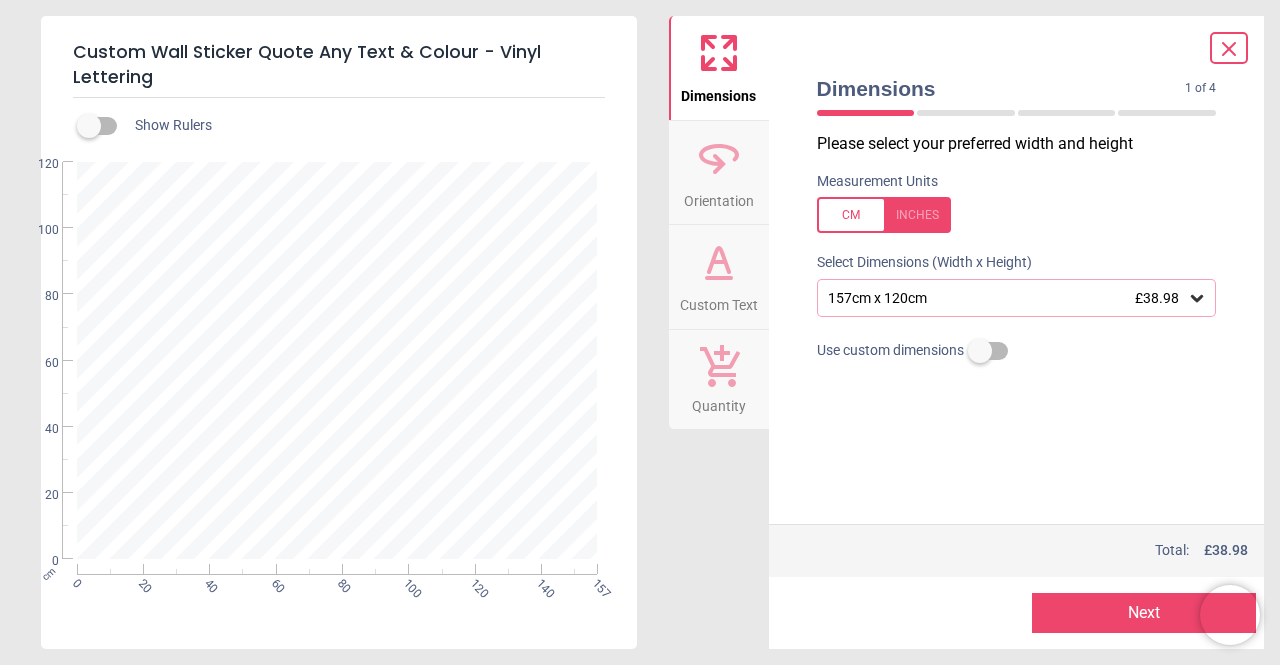 click on "£38.98" at bounding box center (1157, 298) 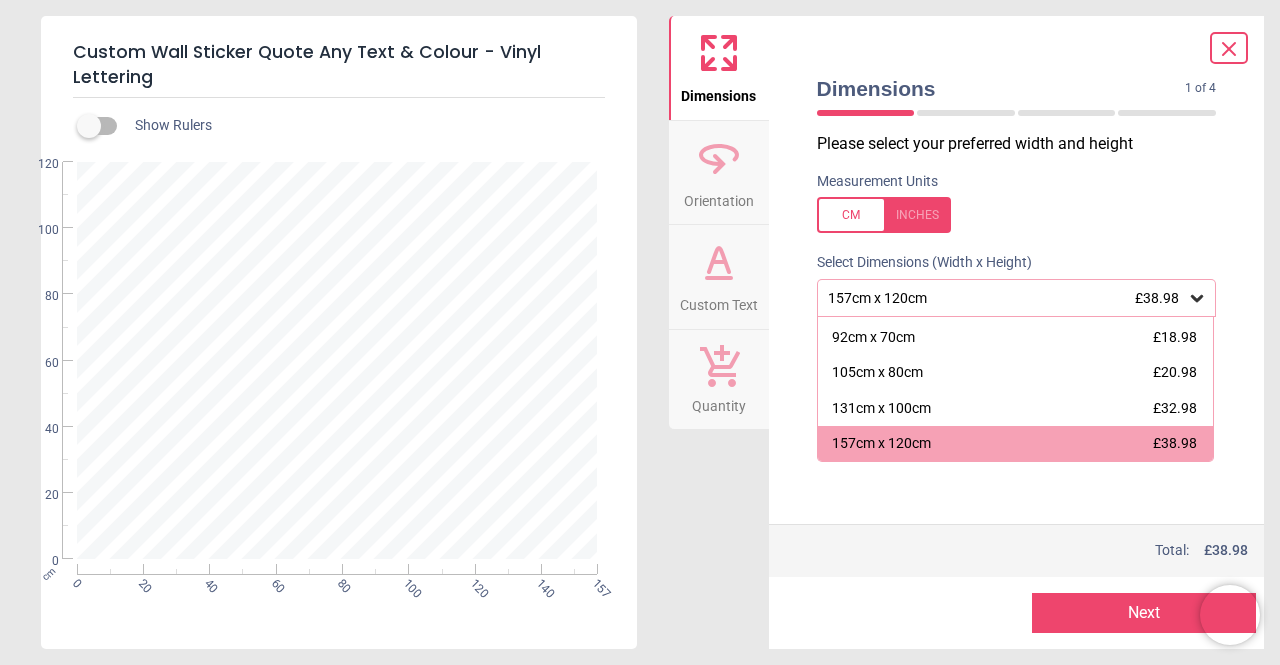 scroll, scrollTop: 140, scrollLeft: 0, axis: vertical 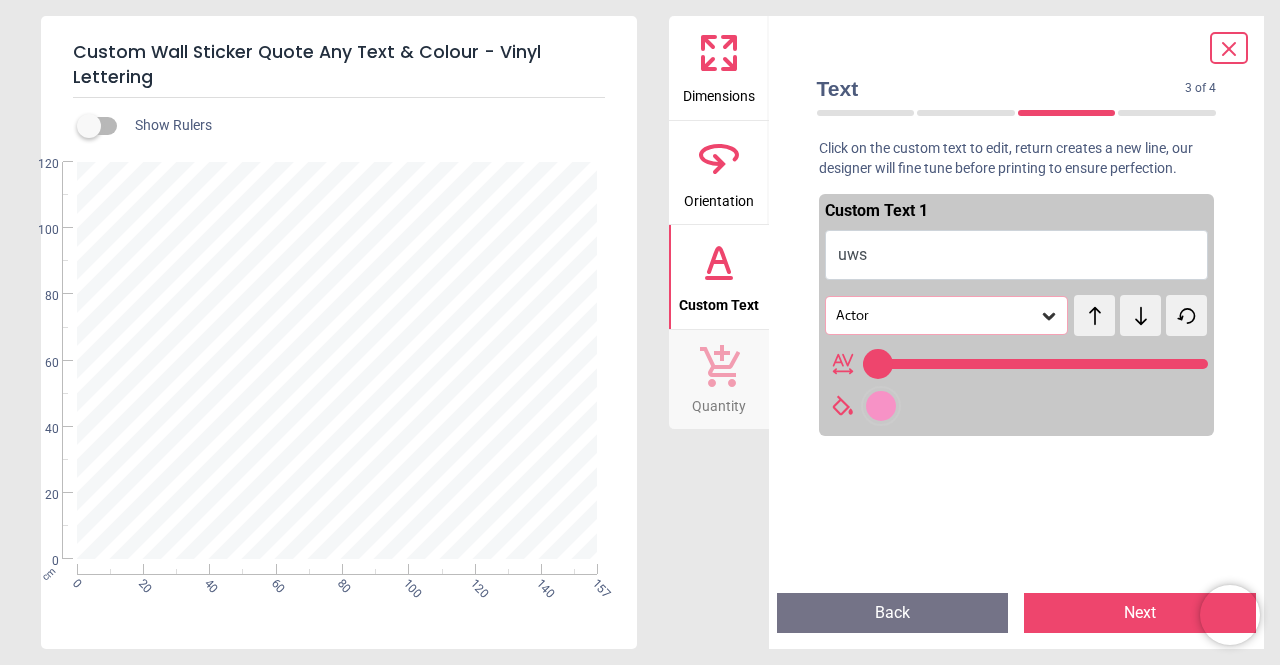 type on "***" 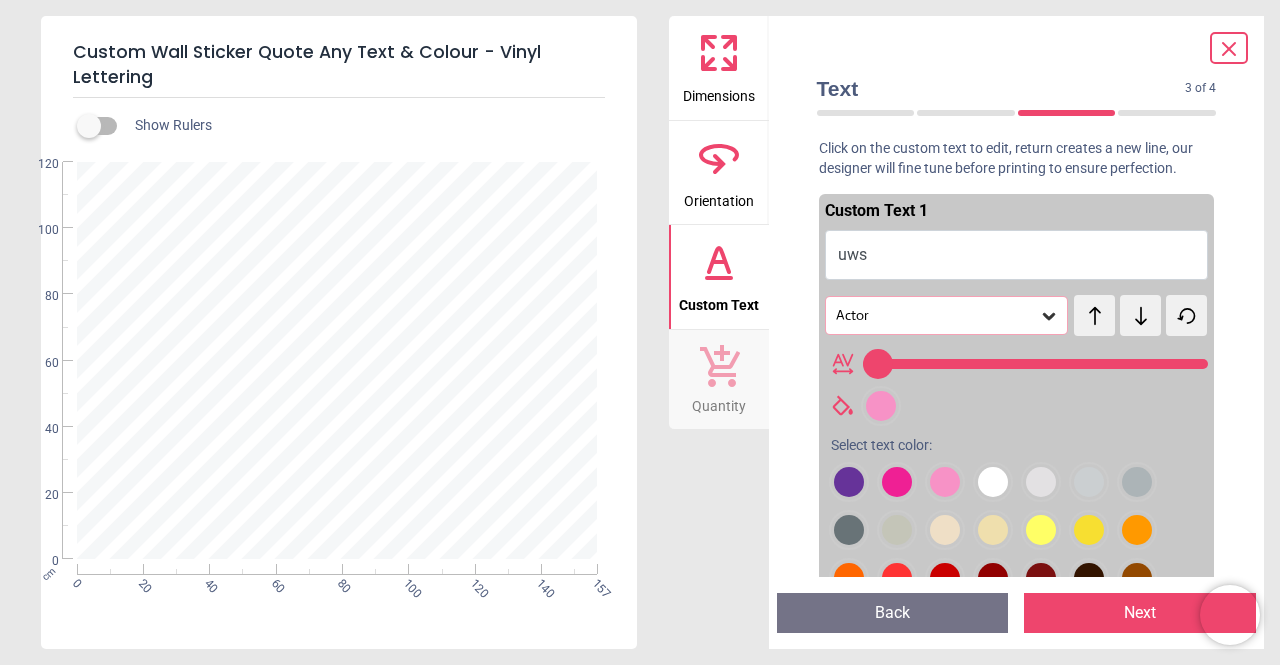 click on "Preview Back Next Next" at bounding box center (1017, 613) 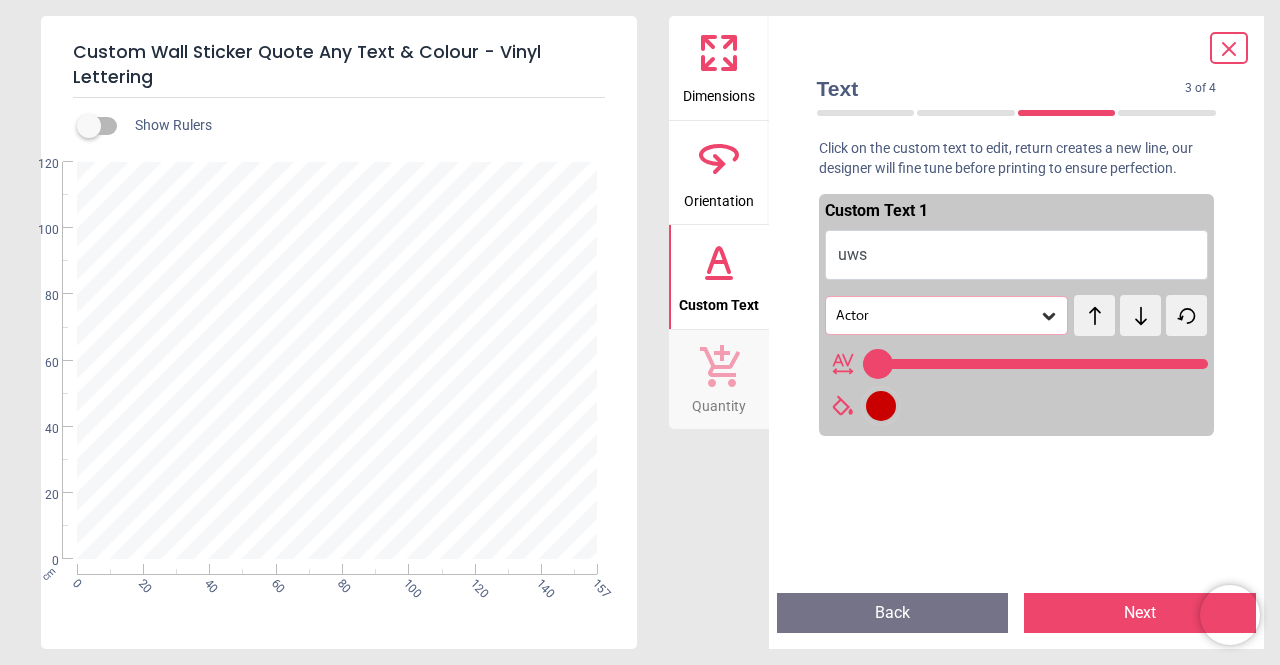 click on "Next" at bounding box center [1140, 613] 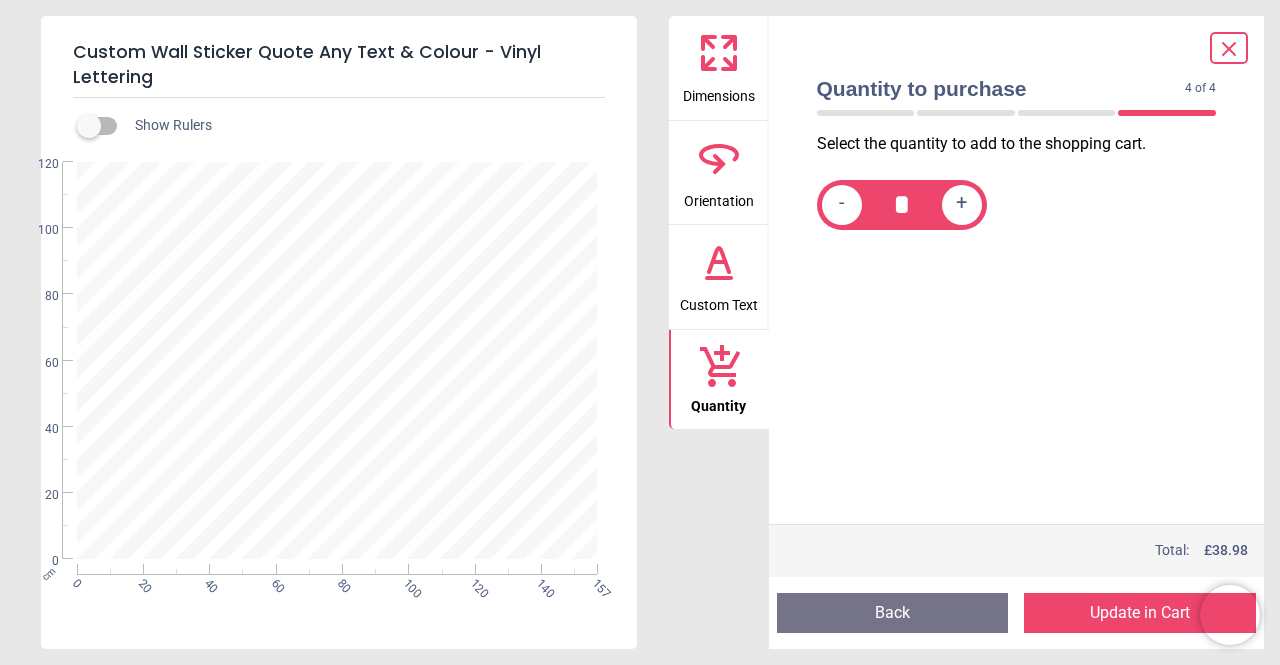 click on "Update in Cart" at bounding box center [1140, 613] 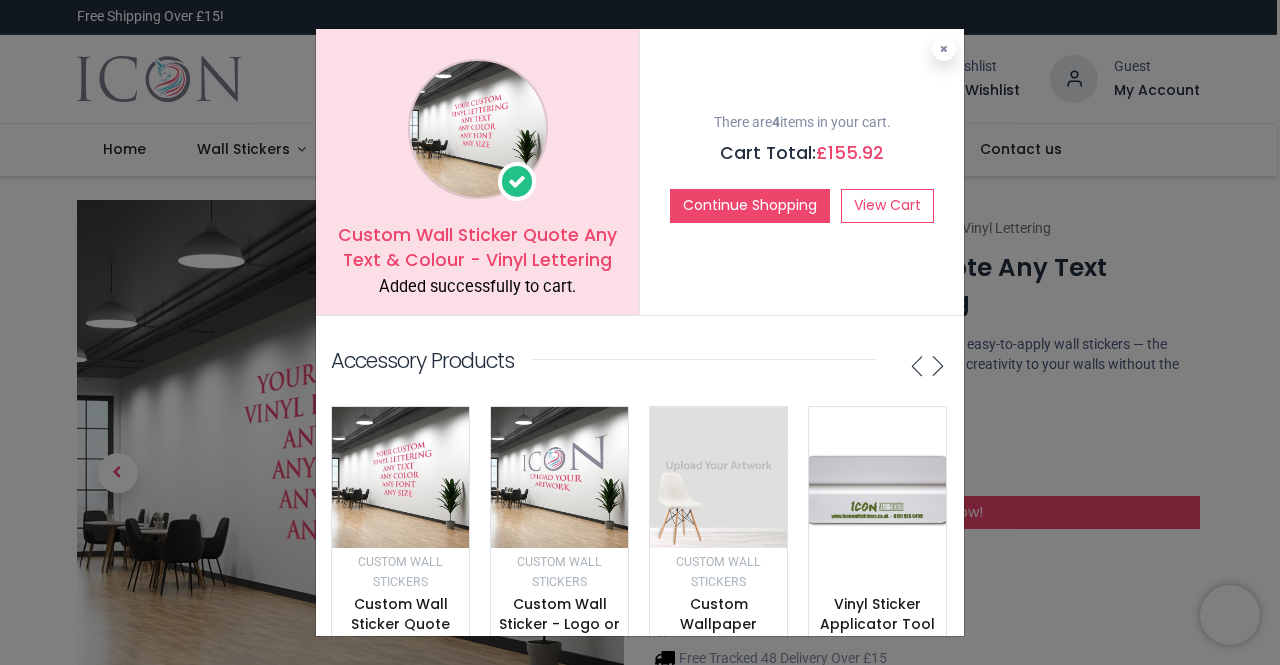 click at bounding box center (559, 477) 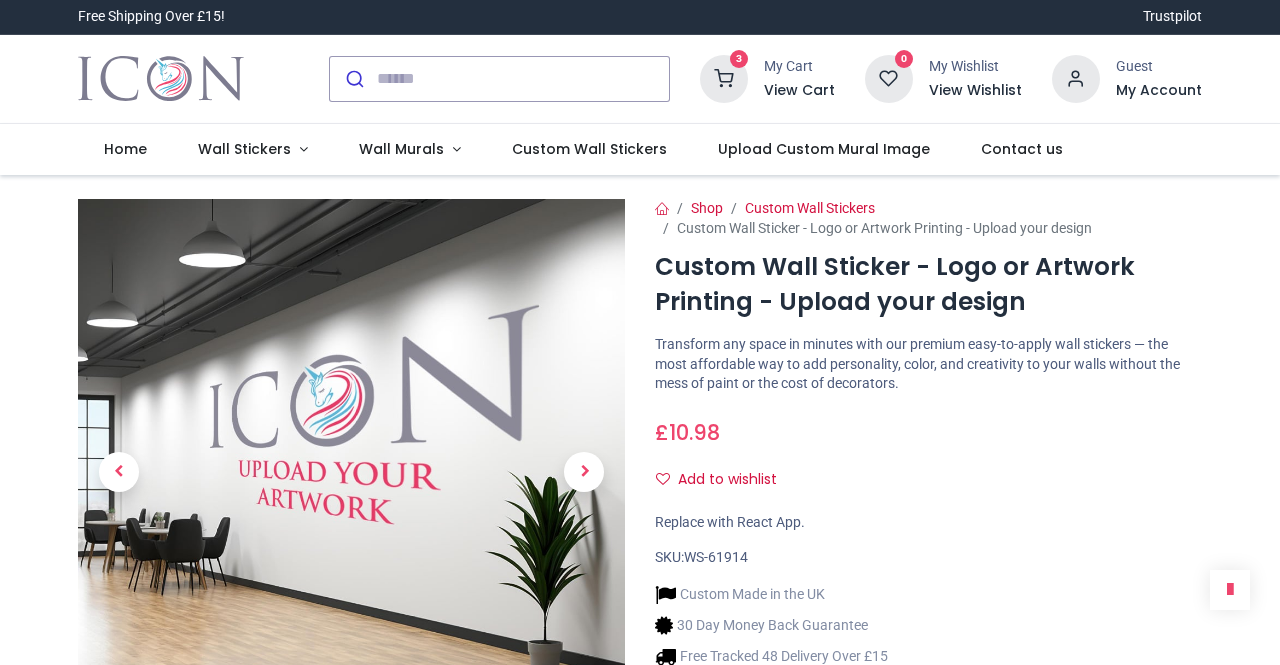scroll, scrollTop: 0, scrollLeft: 0, axis: both 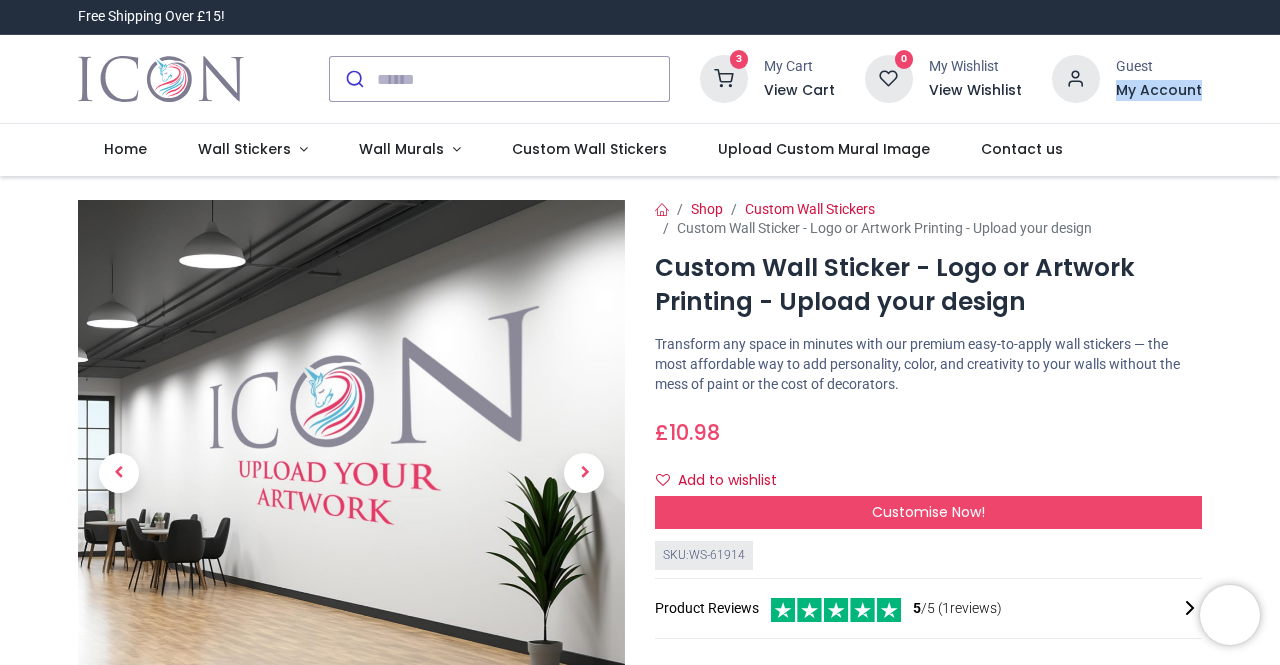 drag, startPoint x: 1276, startPoint y: 56, endPoint x: 1279, endPoint y: 82, distance: 26.172504 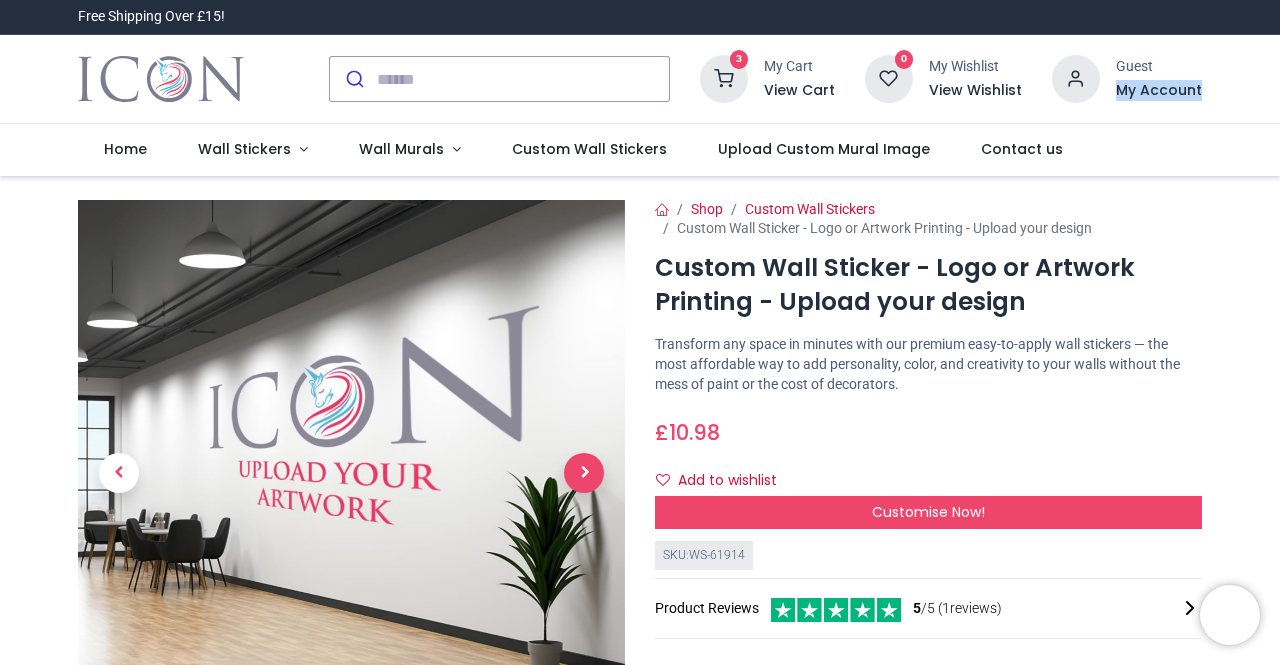 click at bounding box center [584, 473] 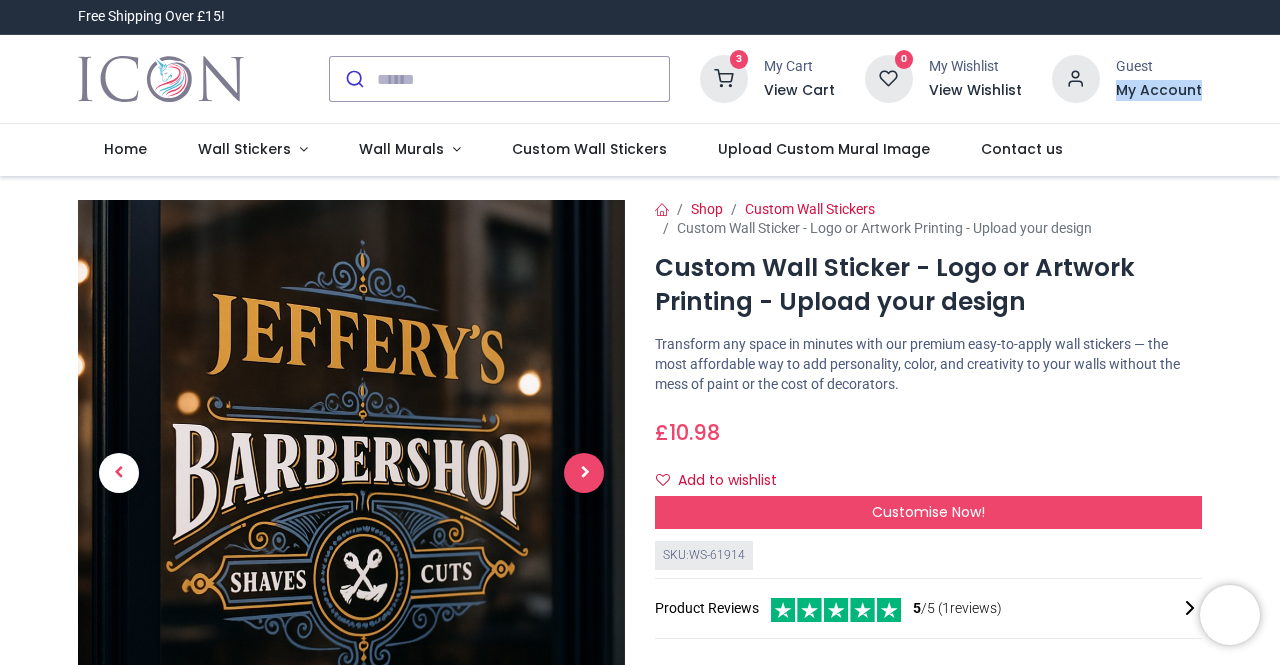 click at bounding box center (584, 473) 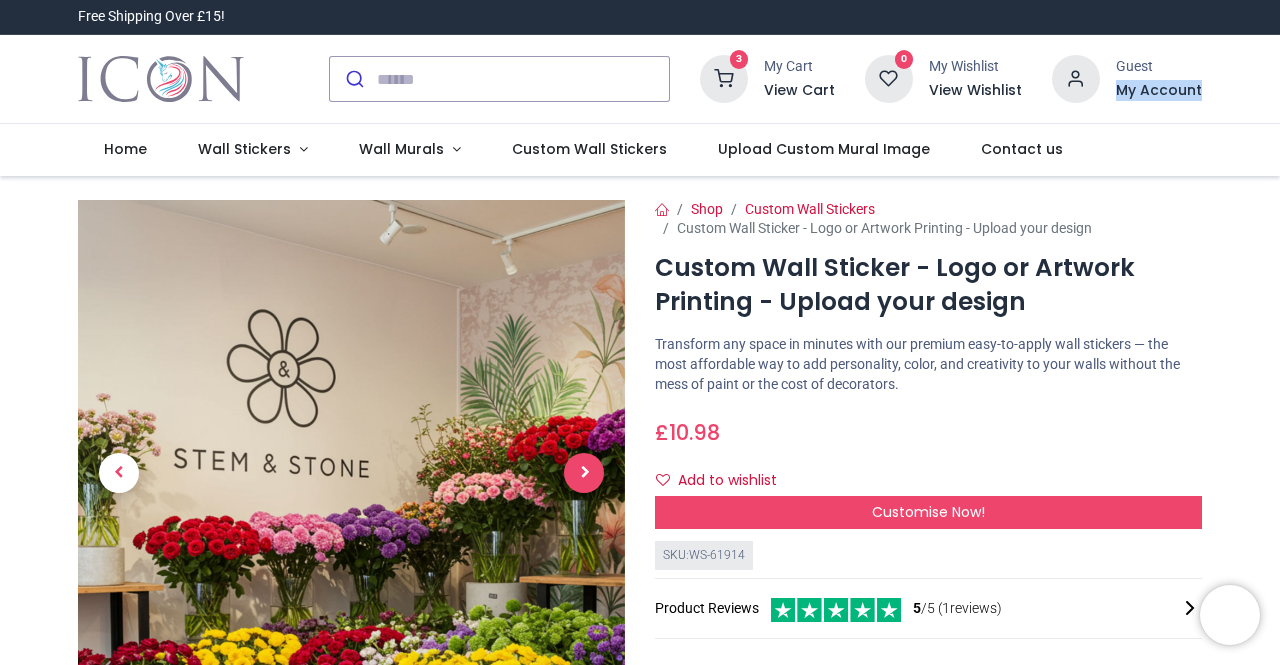 click at bounding box center (584, 473) 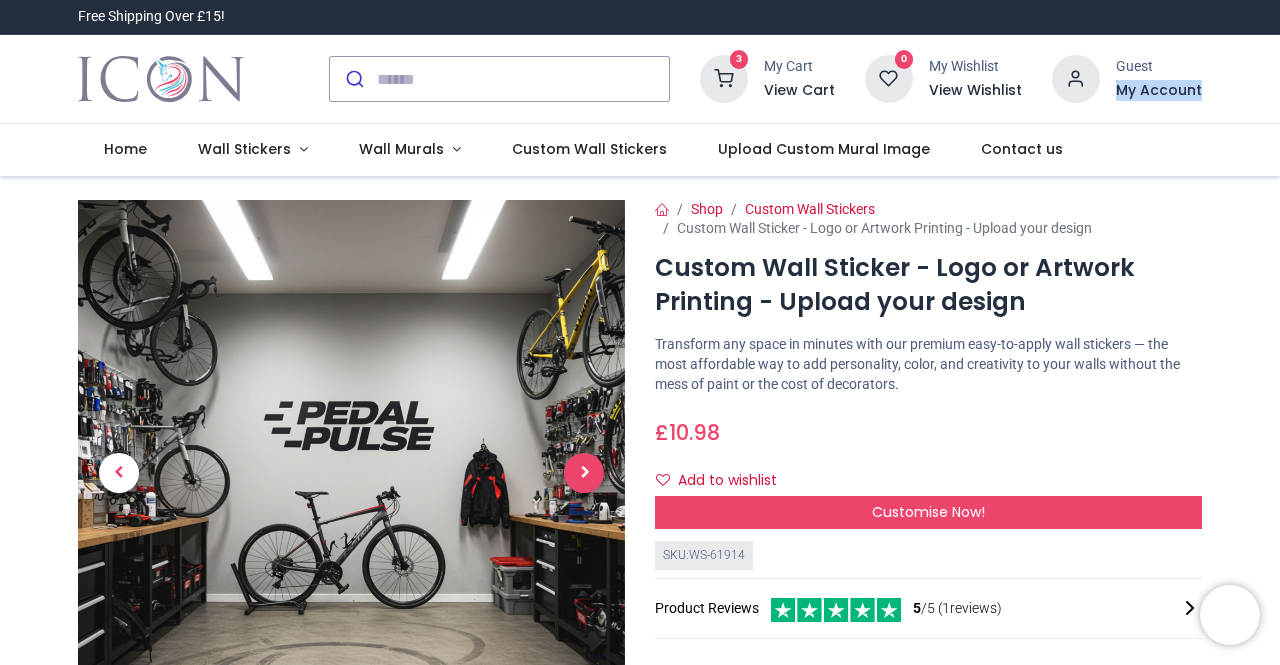 click at bounding box center [584, 473] 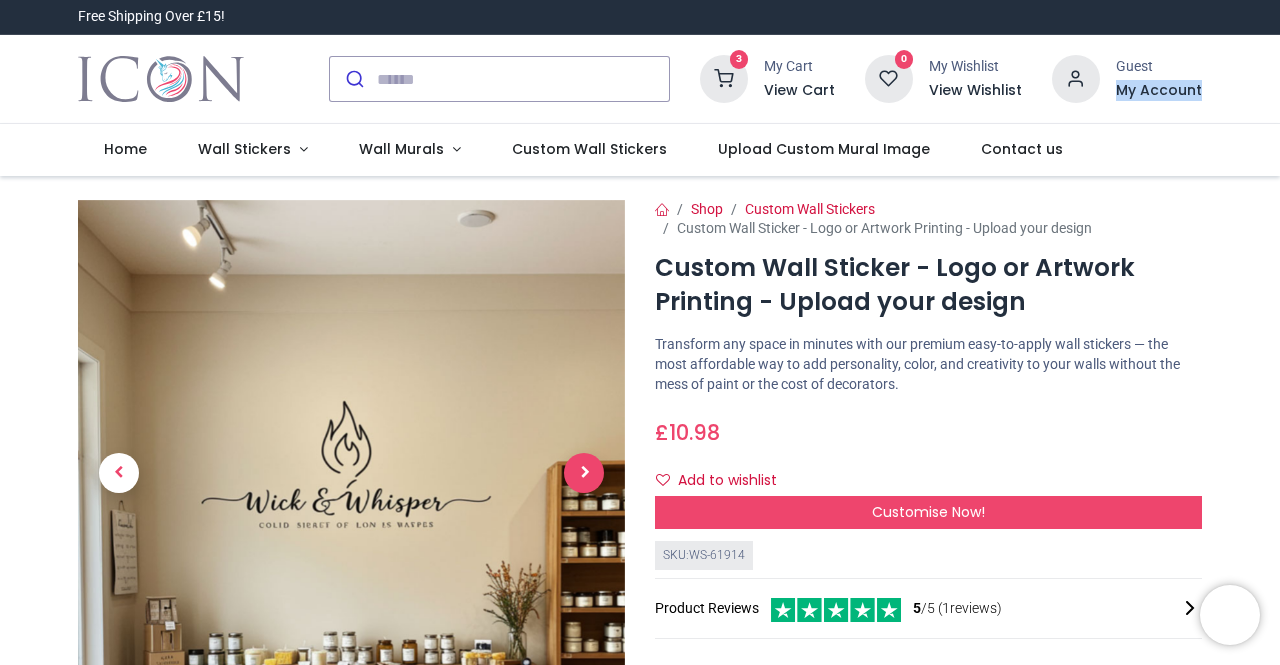 click at bounding box center [584, 473] 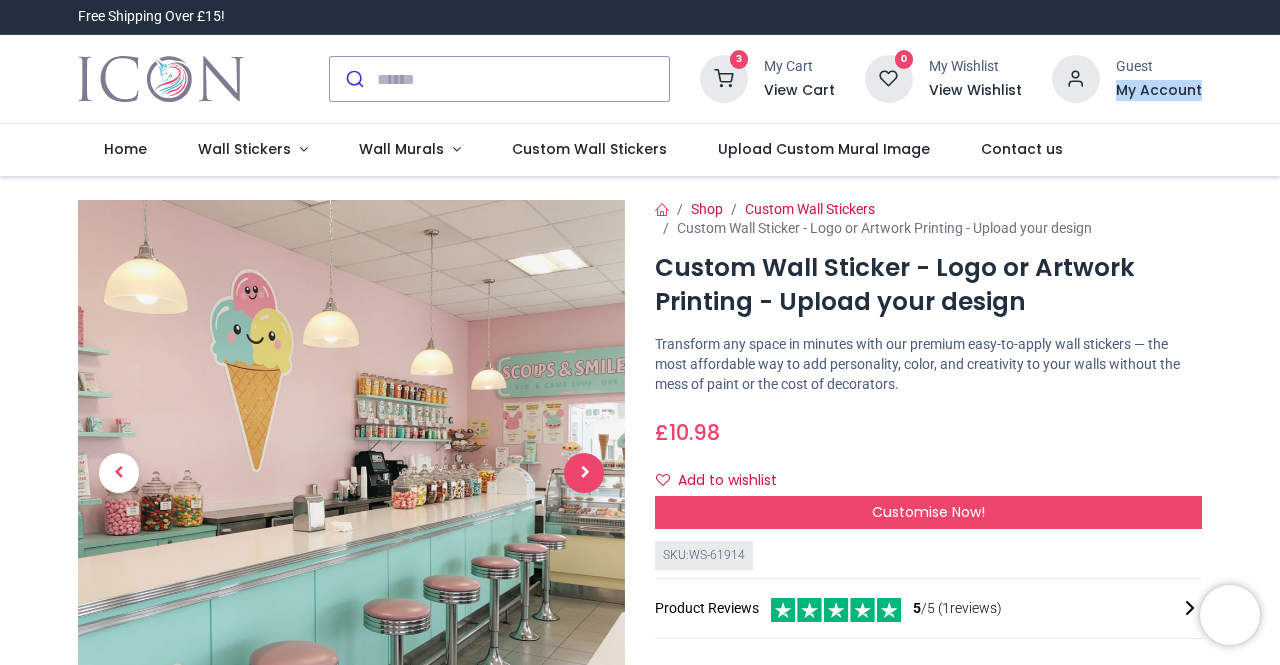 click at bounding box center (584, 473) 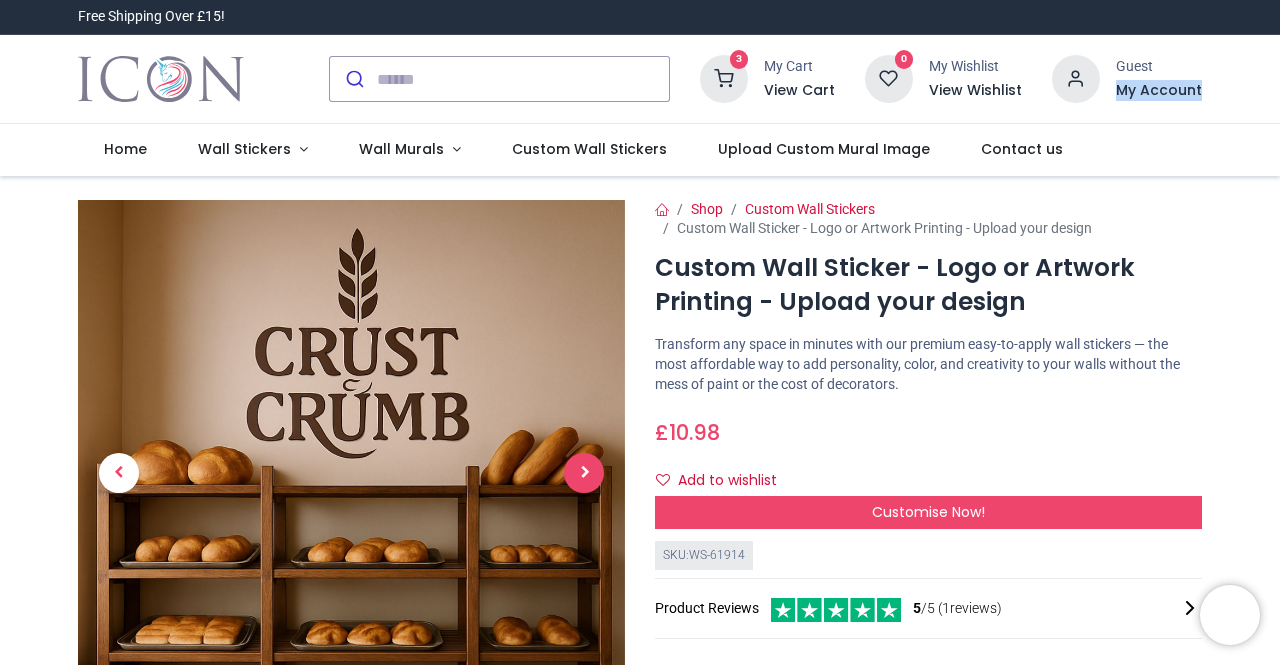 click at bounding box center (584, 473) 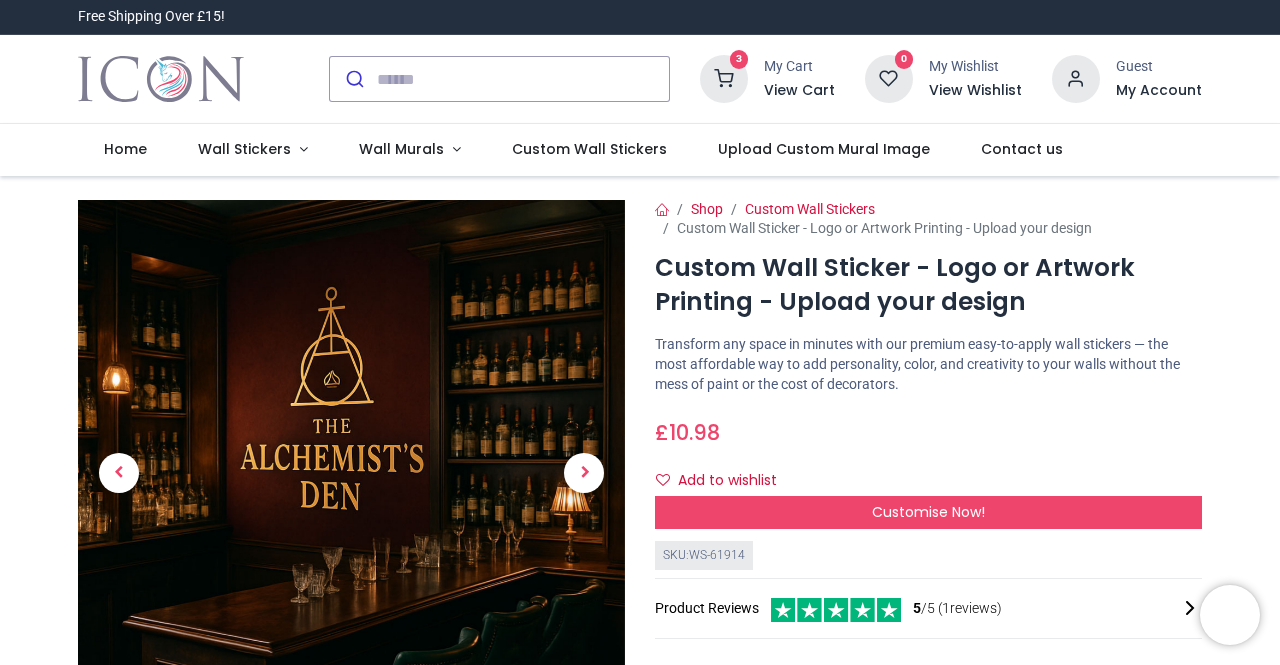 click on "My Cart
View Cart" at bounding box center [799, 78] 